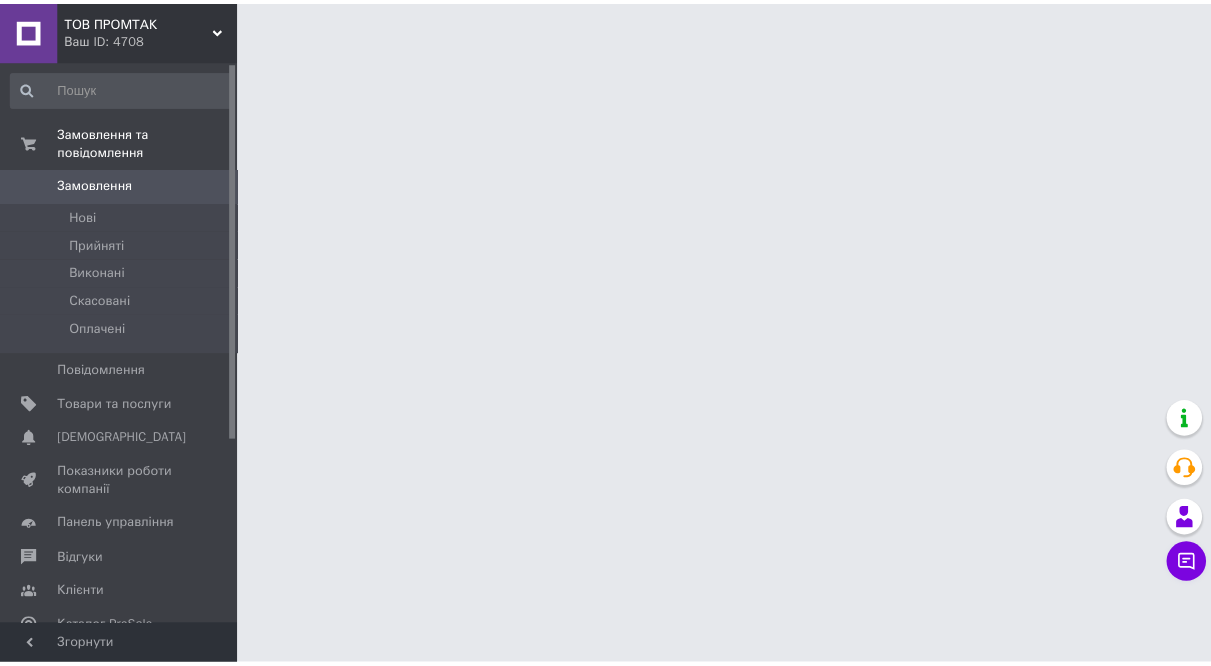 scroll, scrollTop: 0, scrollLeft: 0, axis: both 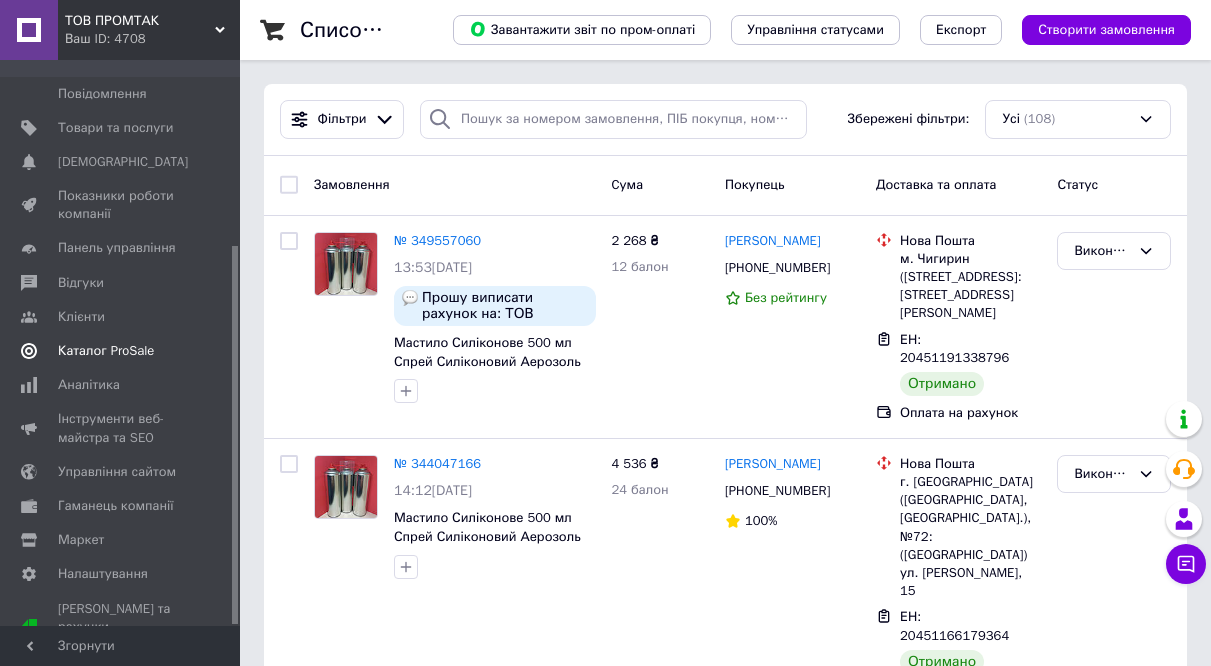 click on "Каталог ProSale" at bounding box center [106, 351] 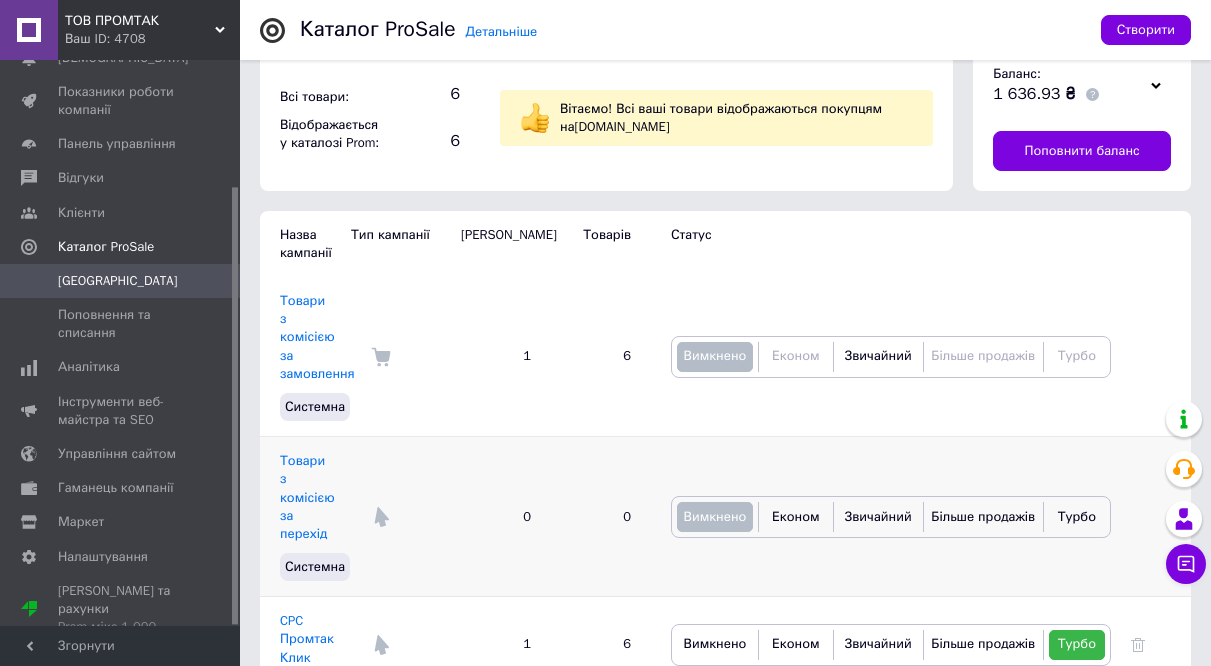 scroll, scrollTop: 176, scrollLeft: 0, axis: vertical 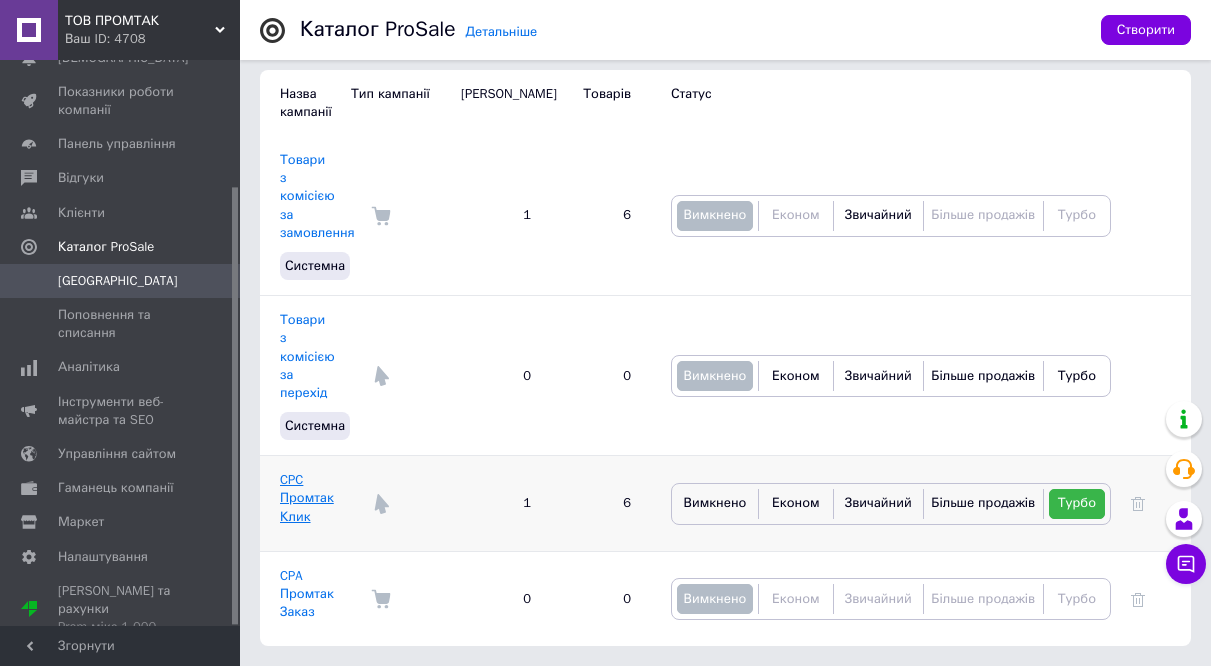 click on "CPC Промтак Клик" at bounding box center [307, 497] 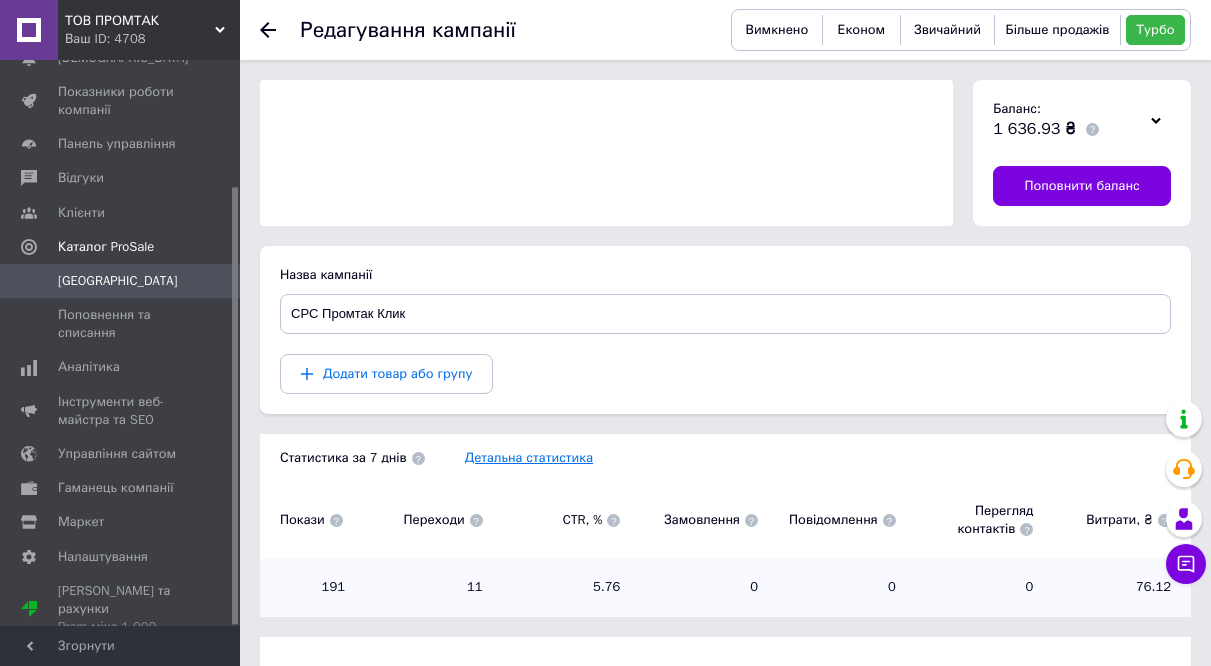 click on "Детальна статистика" at bounding box center [529, 457] 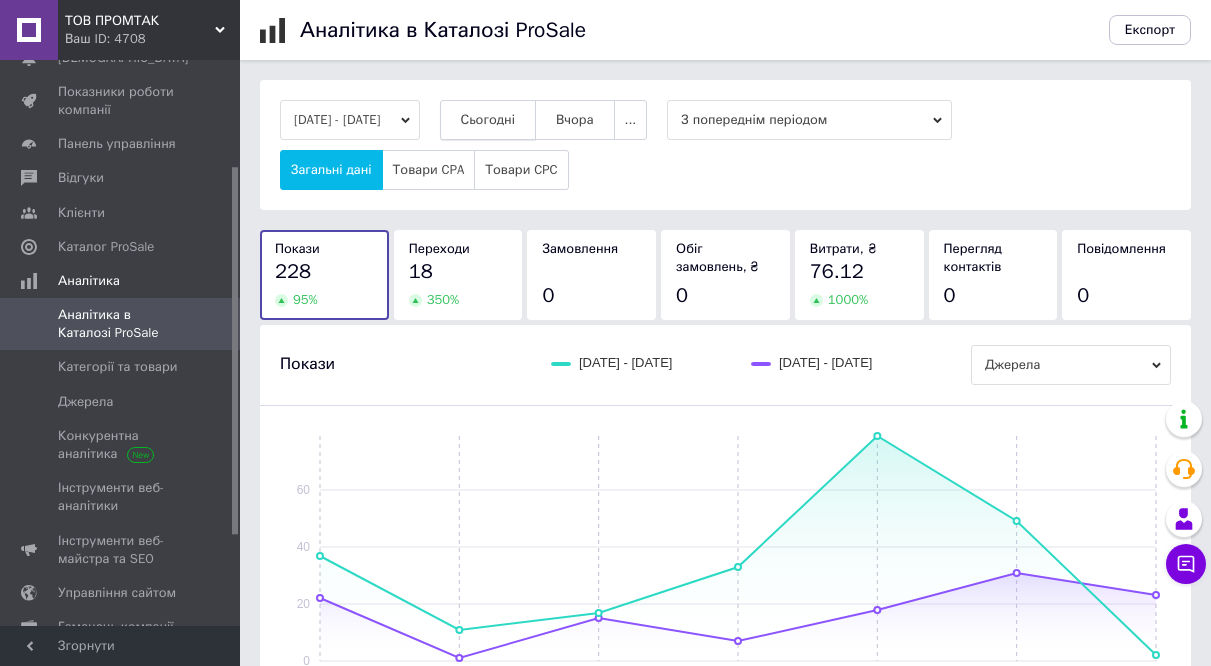 click on "Сьогодні" at bounding box center [488, 120] 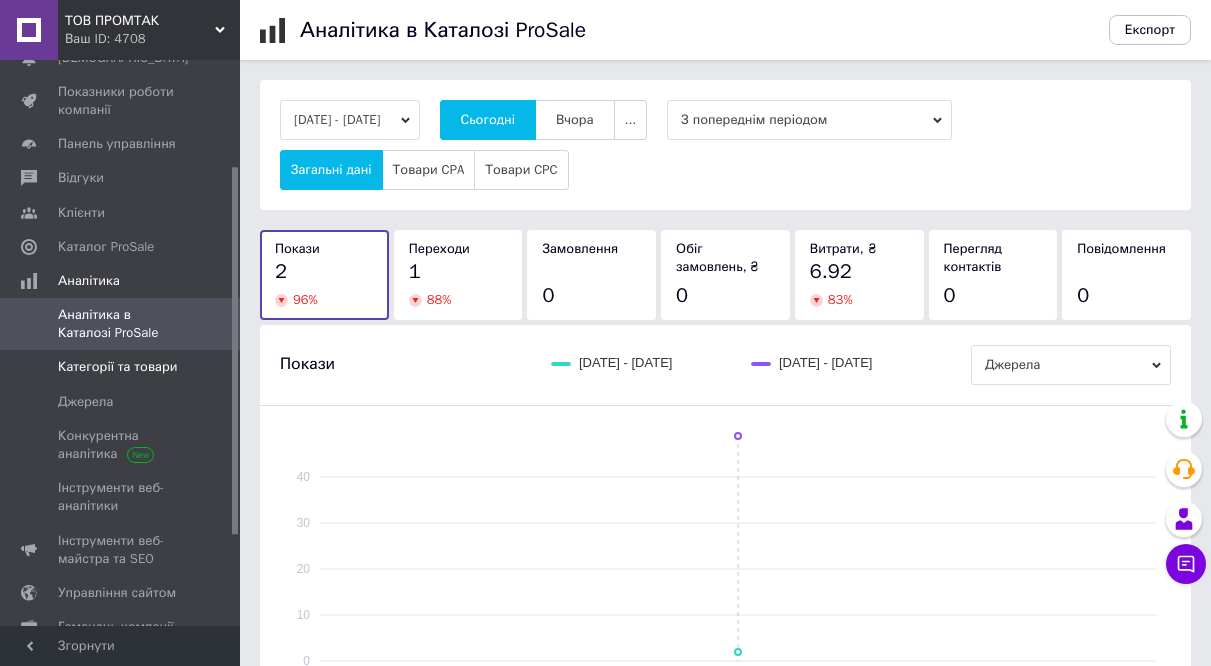 scroll, scrollTop: 0, scrollLeft: 0, axis: both 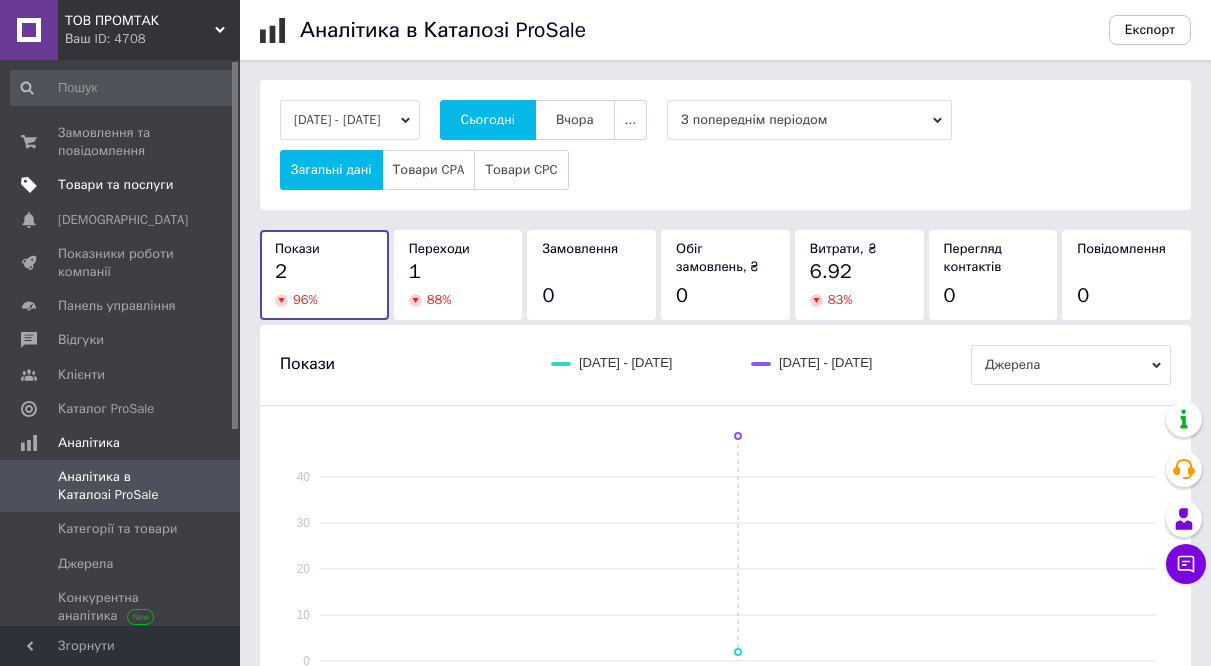 click on "Товари та послуги" at bounding box center (115, 185) 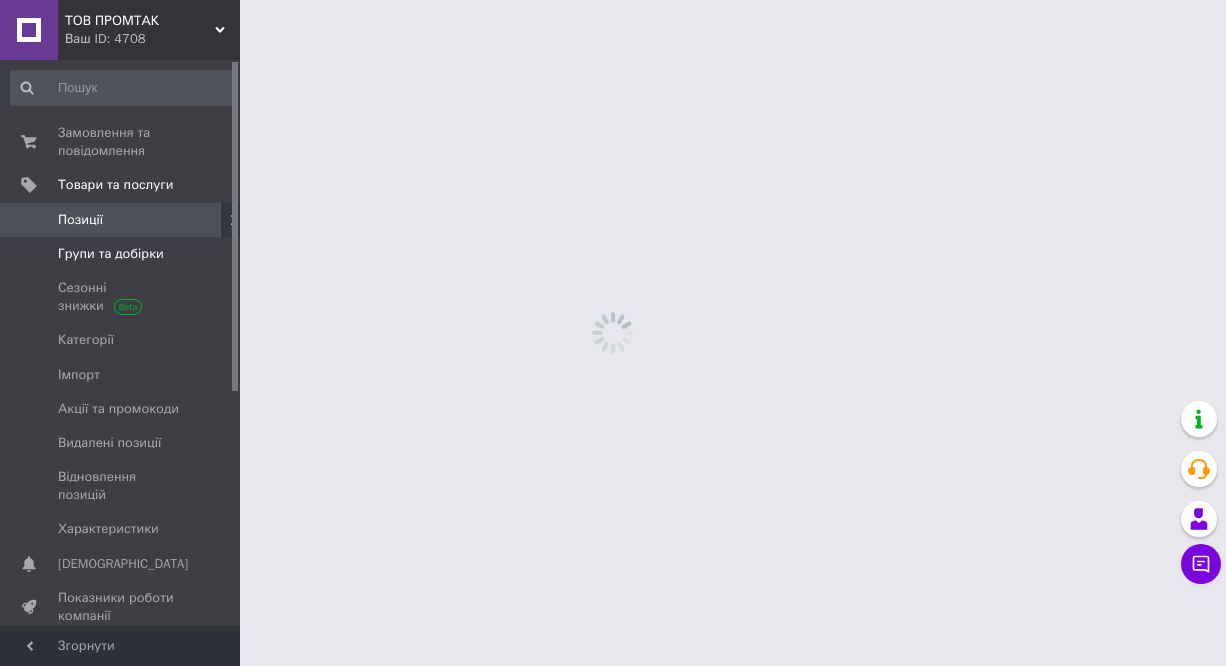 click on "Групи та добірки" at bounding box center (111, 254) 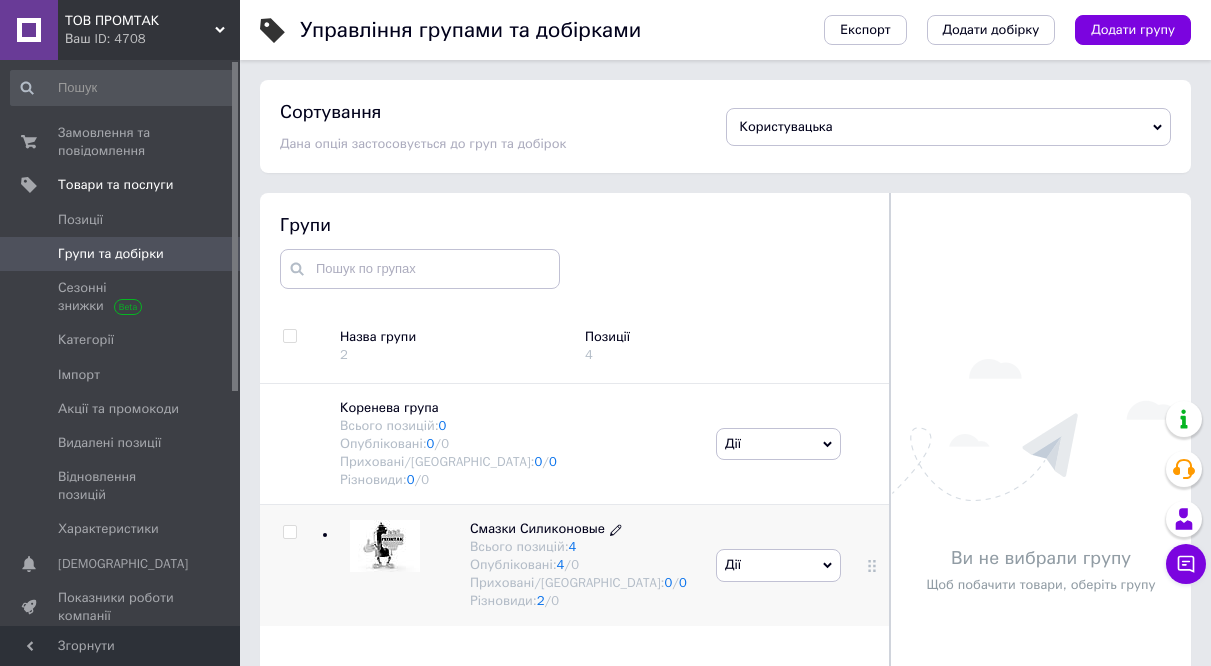 click on "Всього позицій:  4" at bounding box center (578, 547) 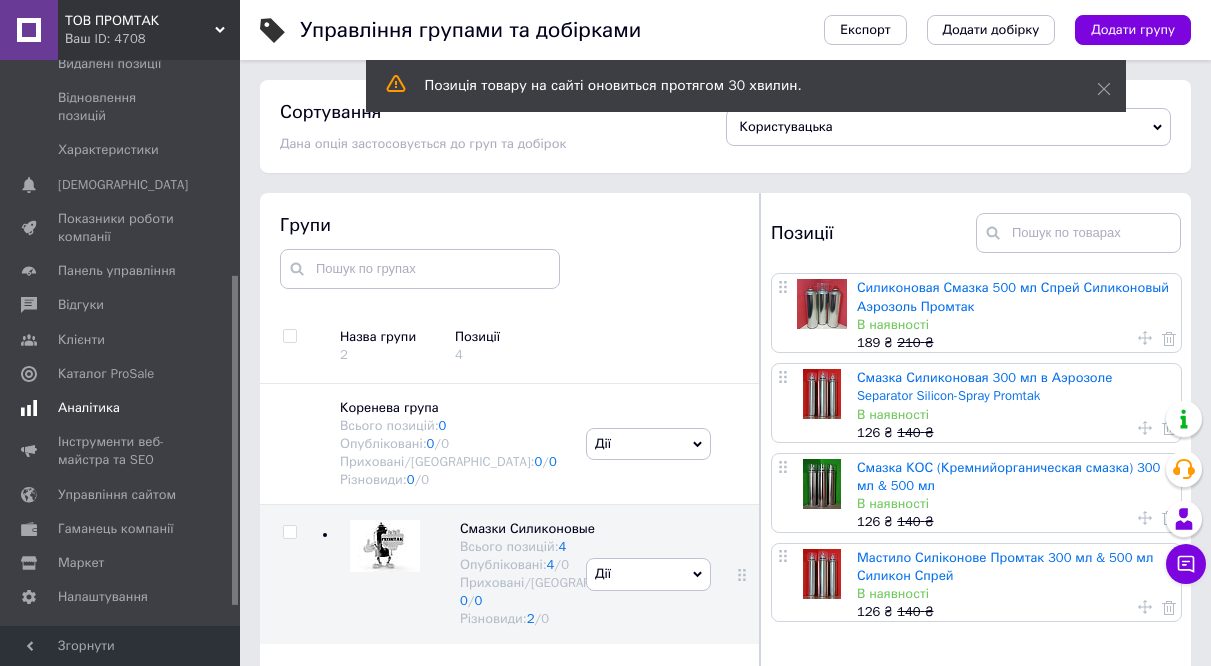 scroll, scrollTop: 400, scrollLeft: 0, axis: vertical 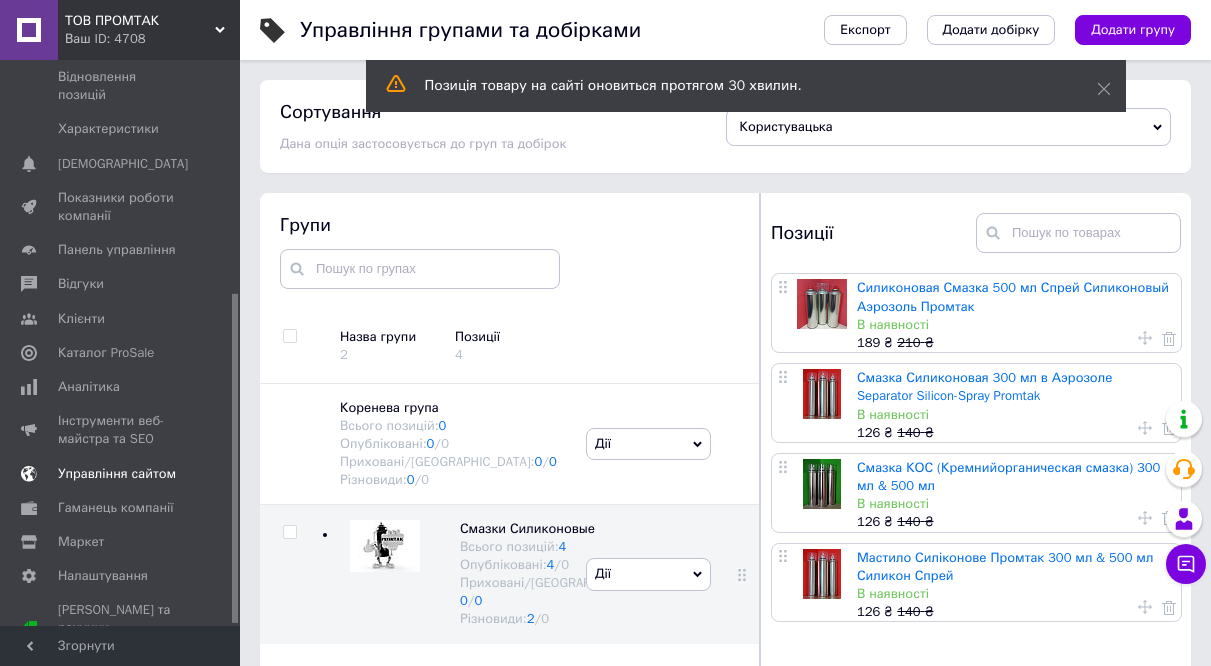 click on "Управління сайтом" at bounding box center [117, 474] 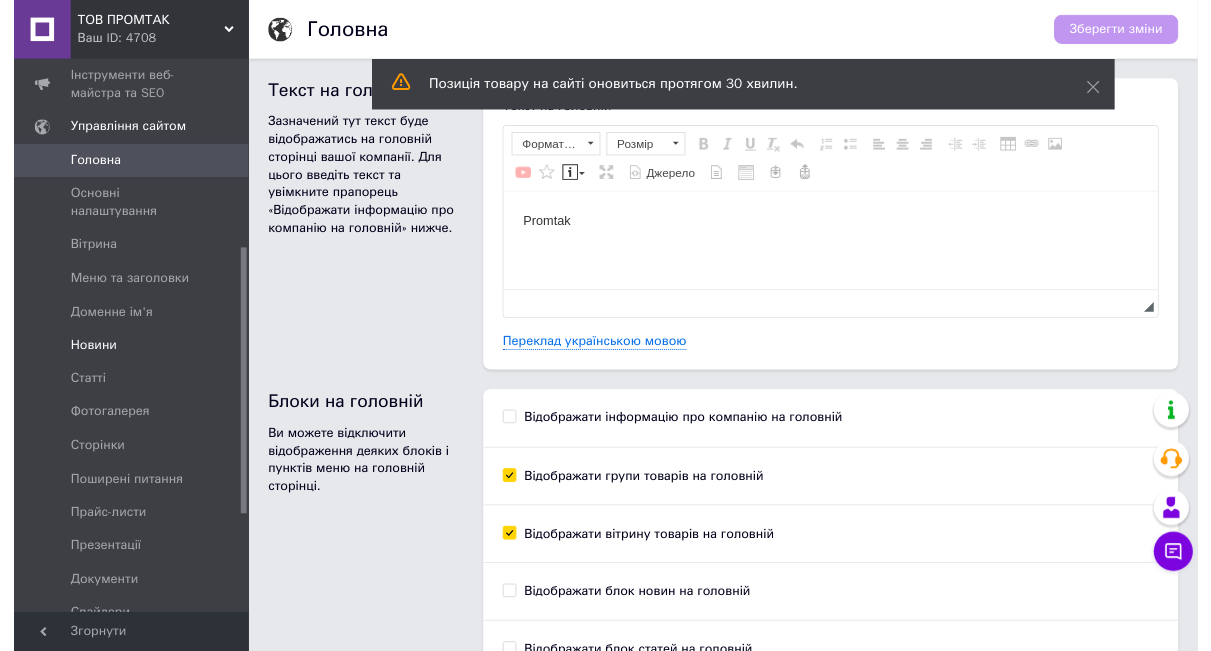 scroll, scrollTop: 0, scrollLeft: 0, axis: both 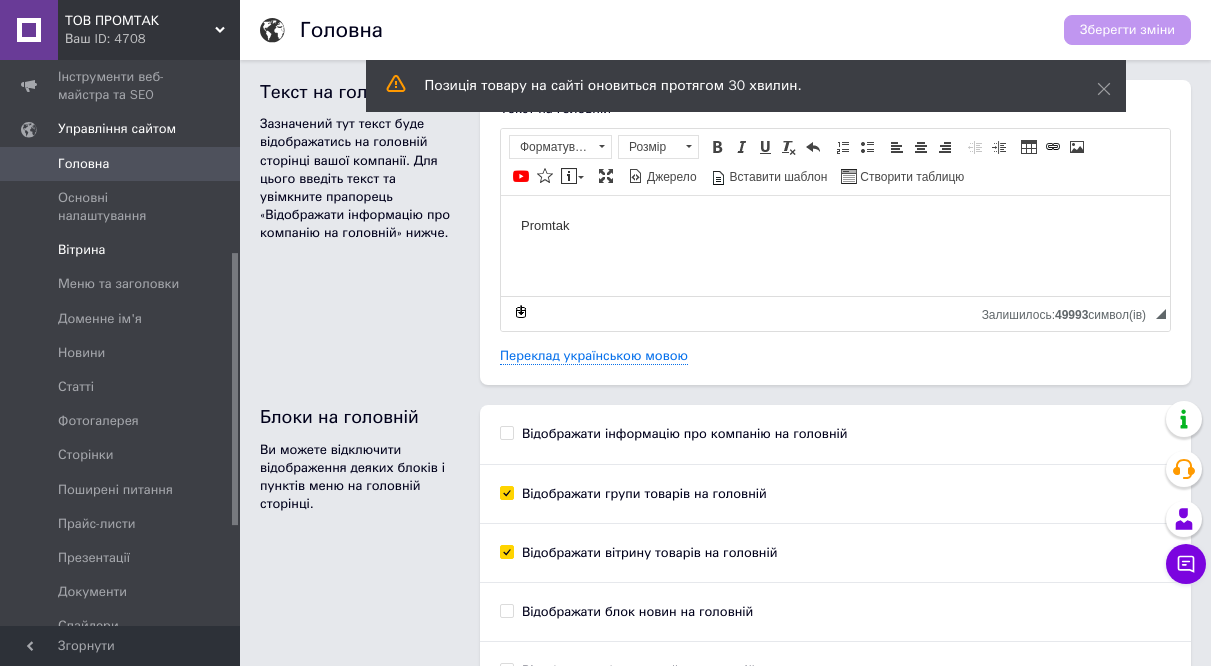 click on "Вітрина" at bounding box center (81, 250) 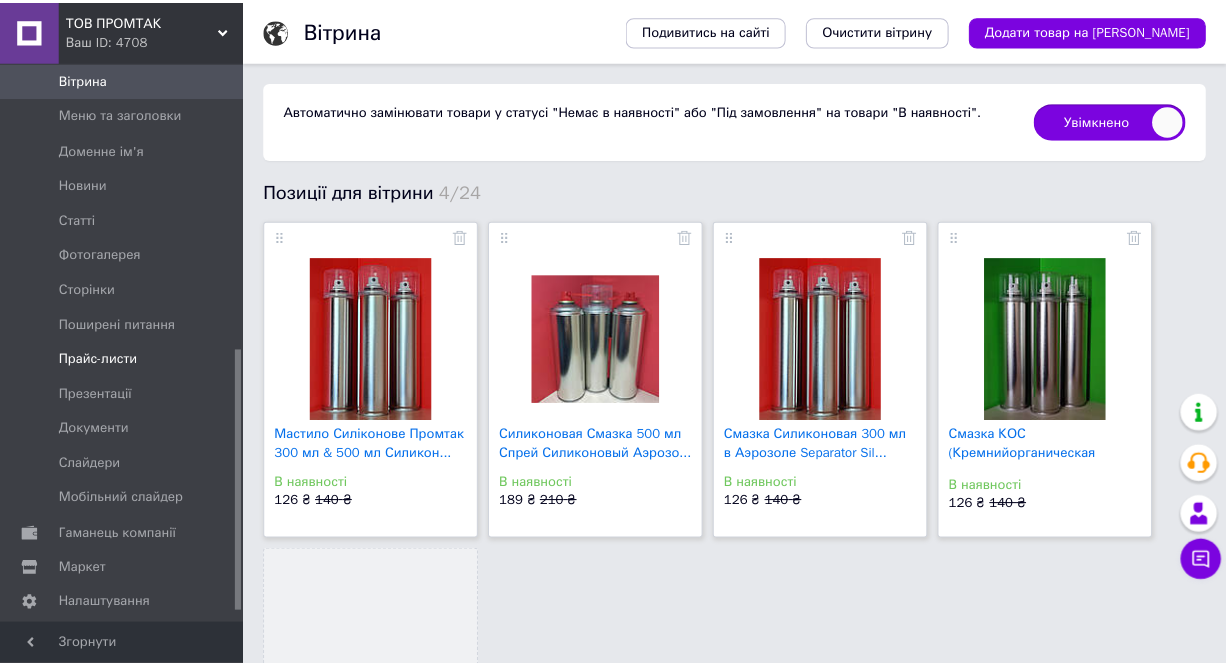 scroll, scrollTop: 622, scrollLeft: 0, axis: vertical 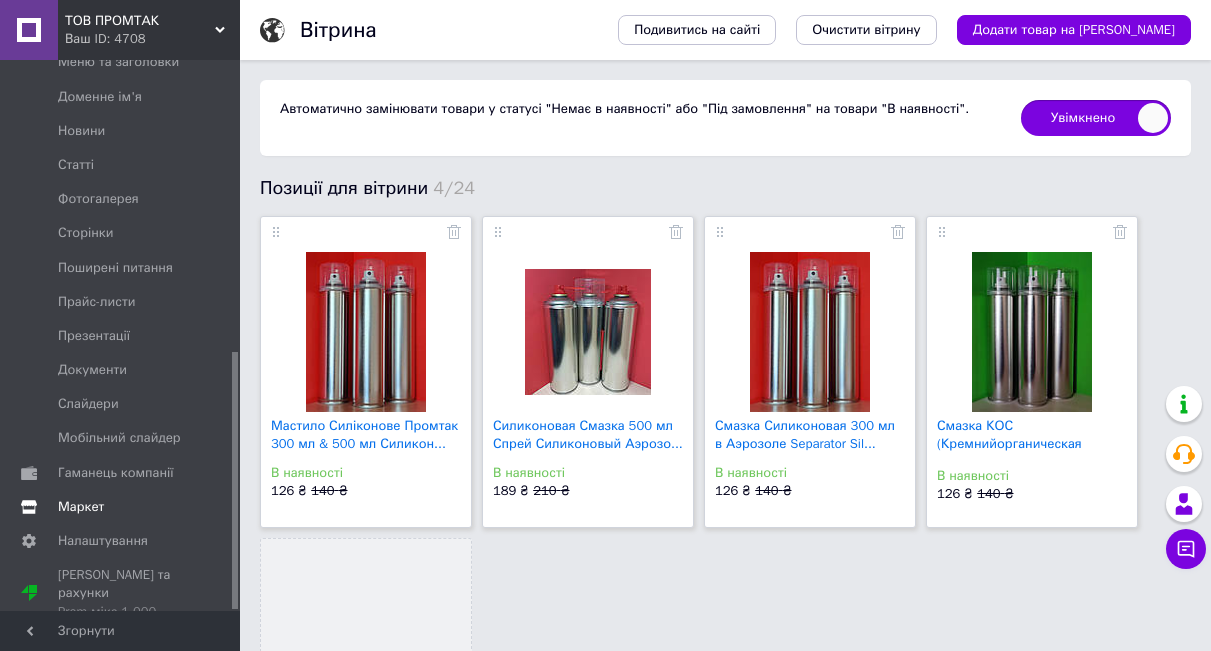 click on "Маркет" at bounding box center [81, 507] 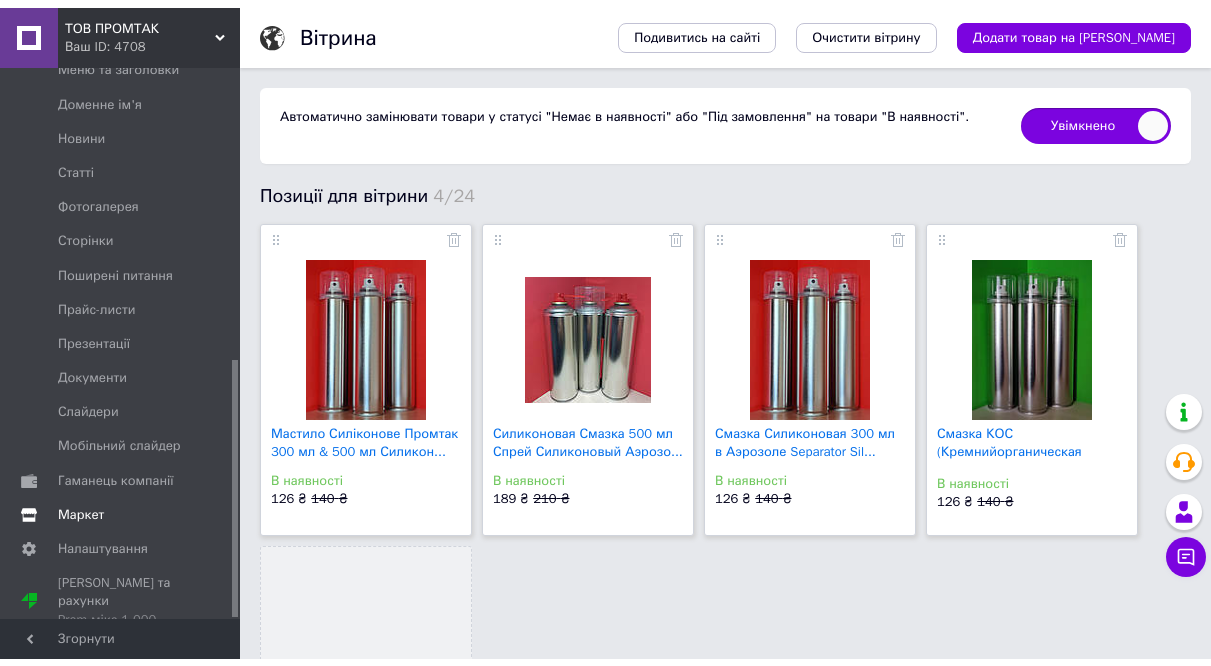 scroll, scrollTop: 212, scrollLeft: 0, axis: vertical 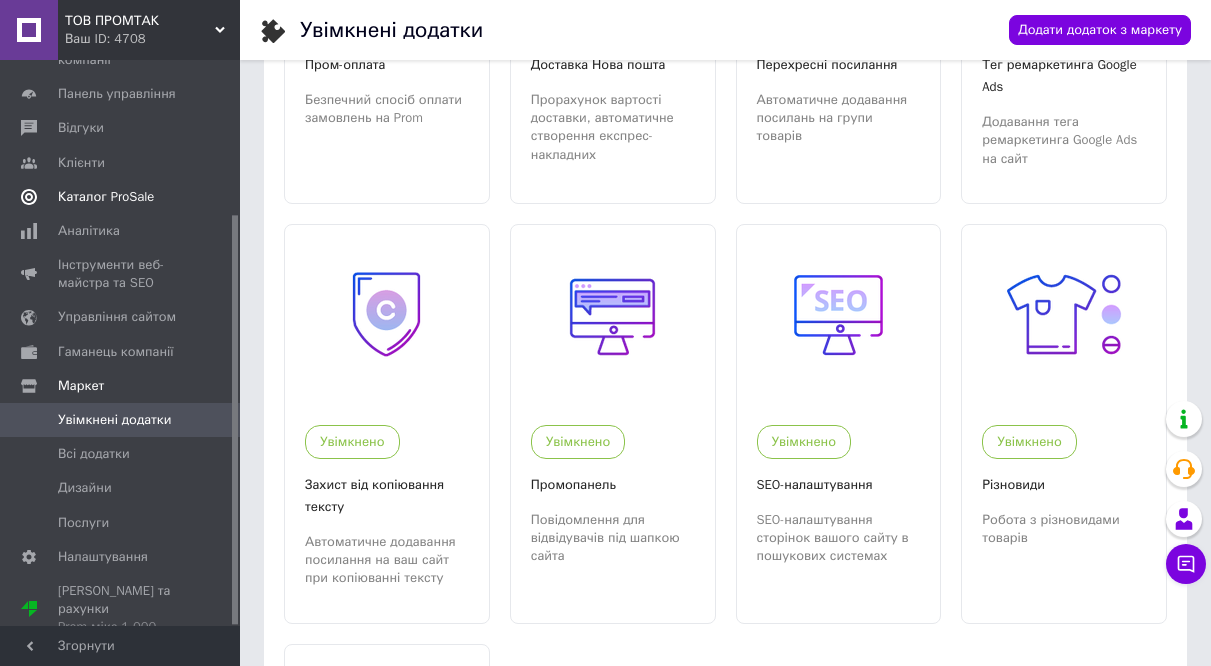 click on "Каталог ProSale" at bounding box center [106, 197] 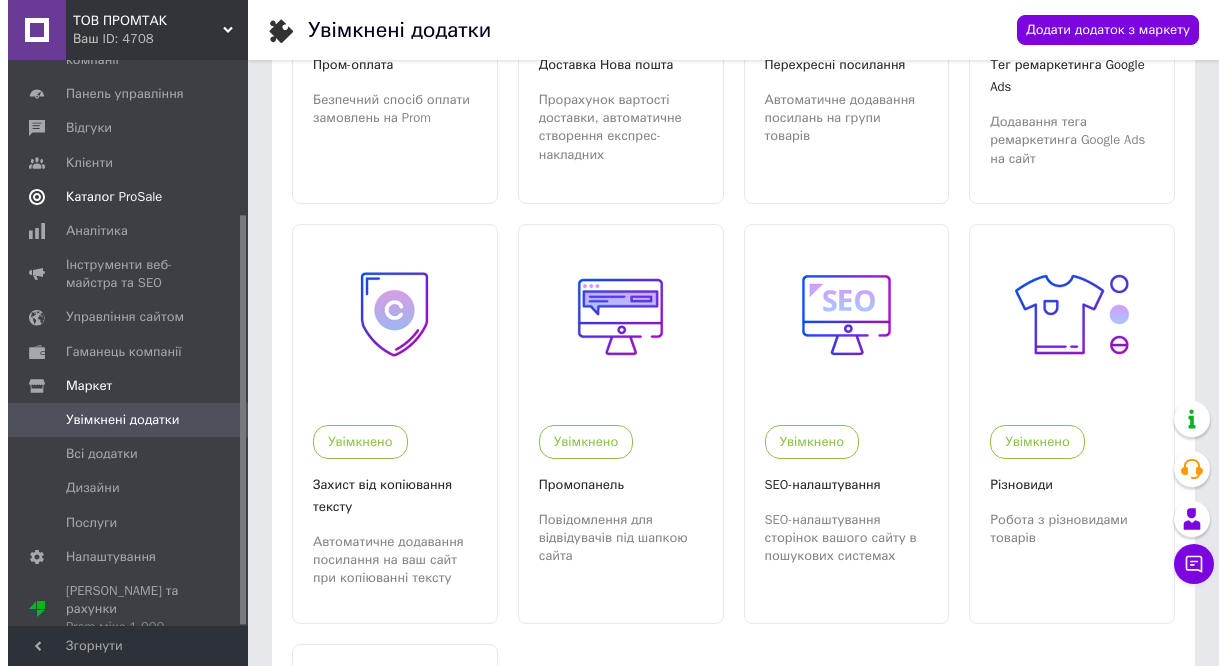scroll, scrollTop: 0, scrollLeft: 0, axis: both 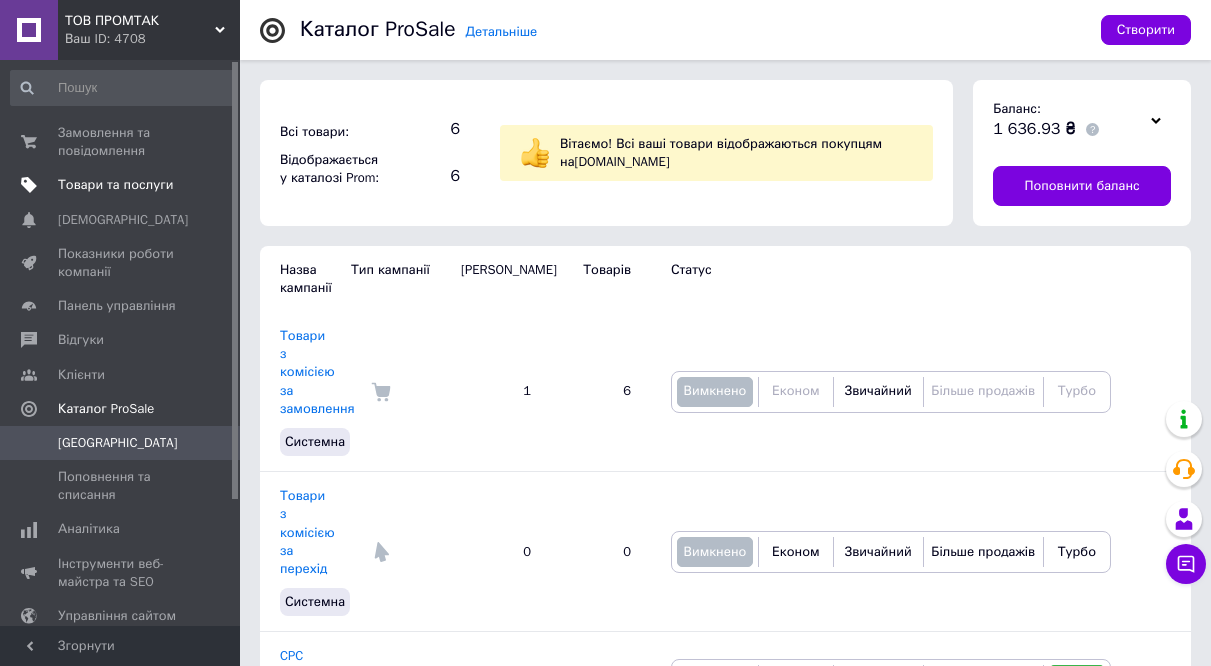 click on "Товари та послуги" at bounding box center (115, 185) 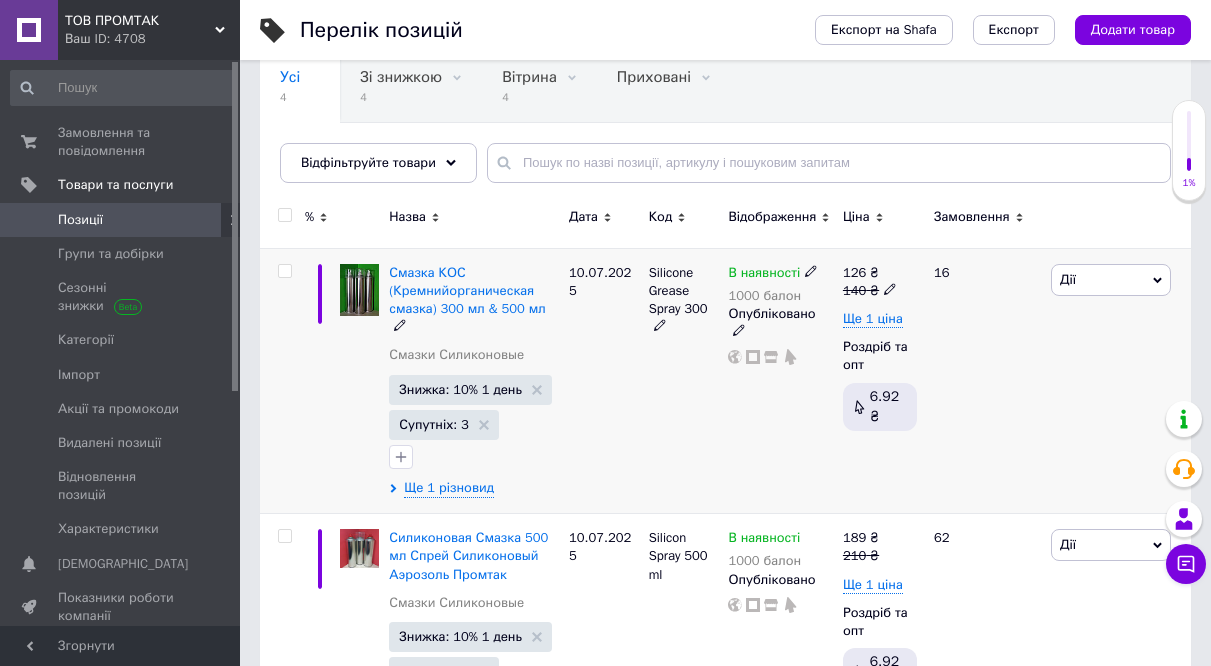 scroll, scrollTop: 200, scrollLeft: 0, axis: vertical 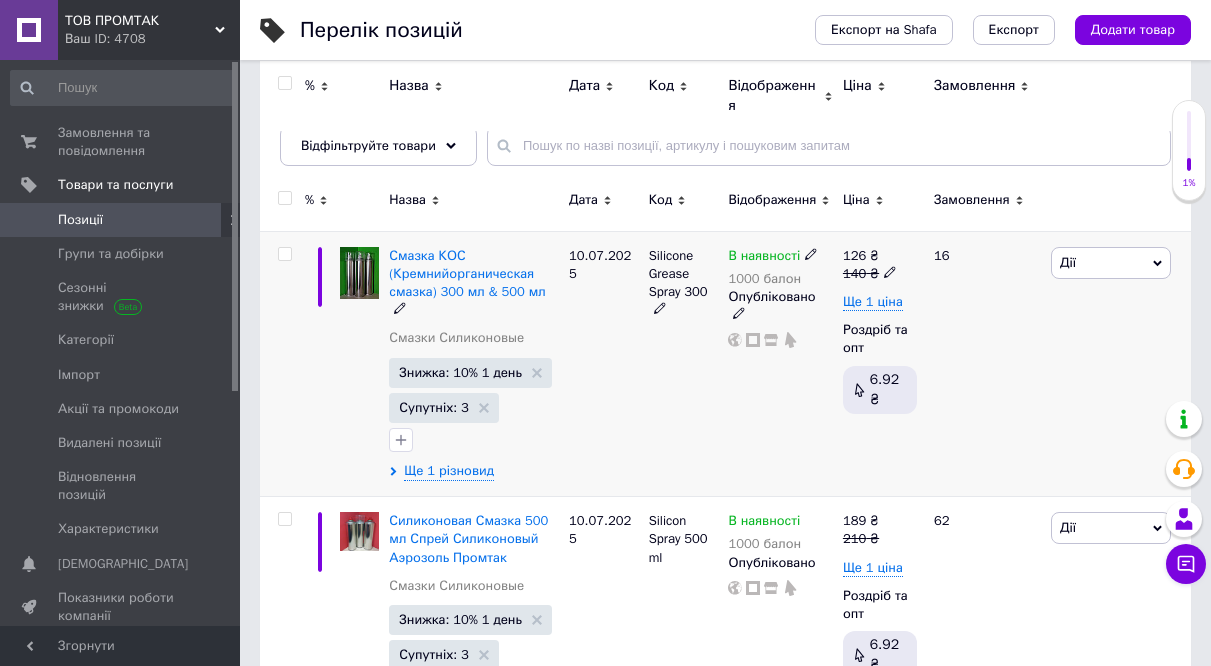 click 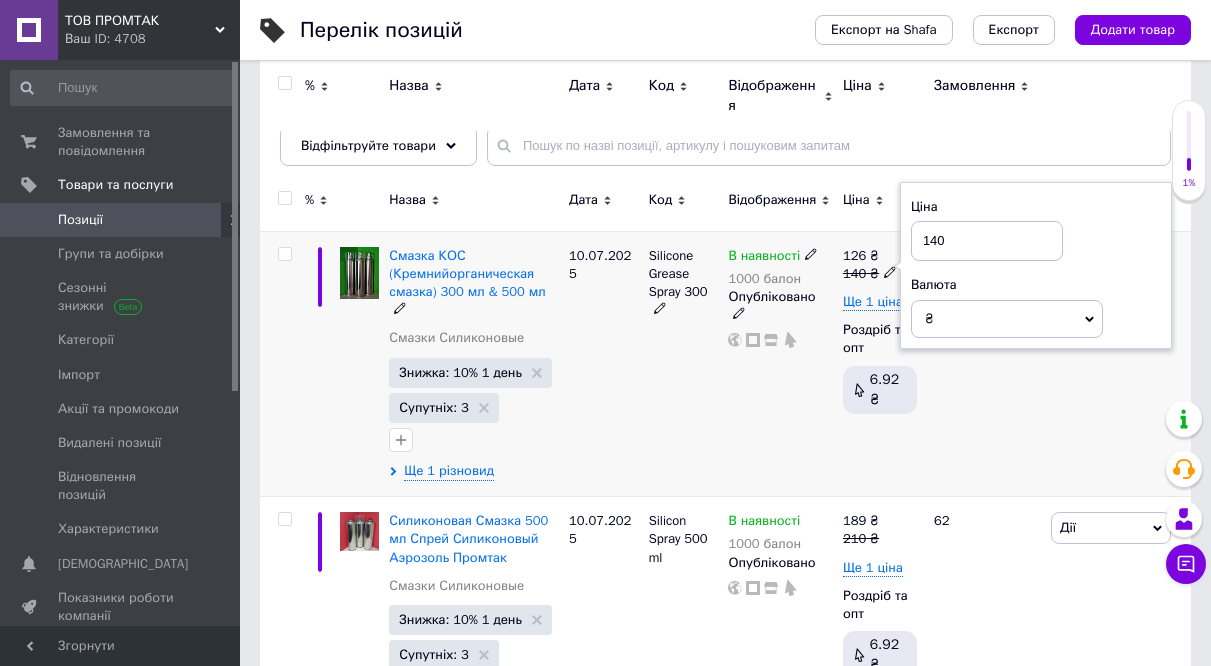 click on "В наявності 1000 балон Опубліковано" at bounding box center (780, 364) 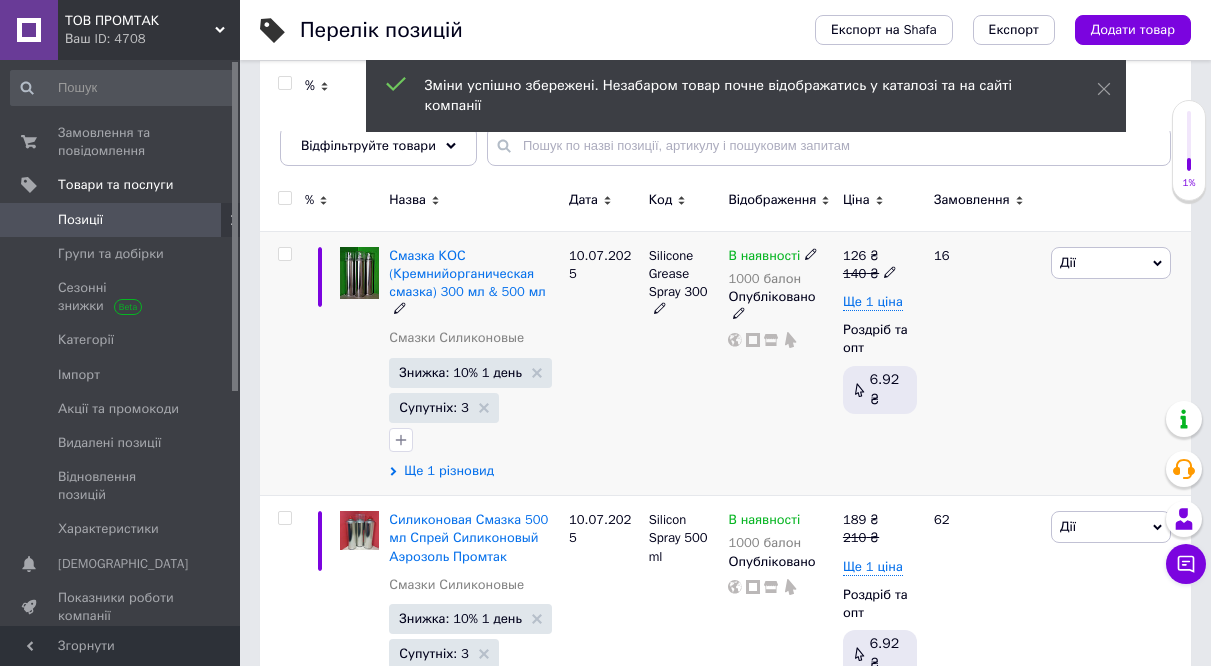 click on "Ще 1 різновид" at bounding box center [449, 471] 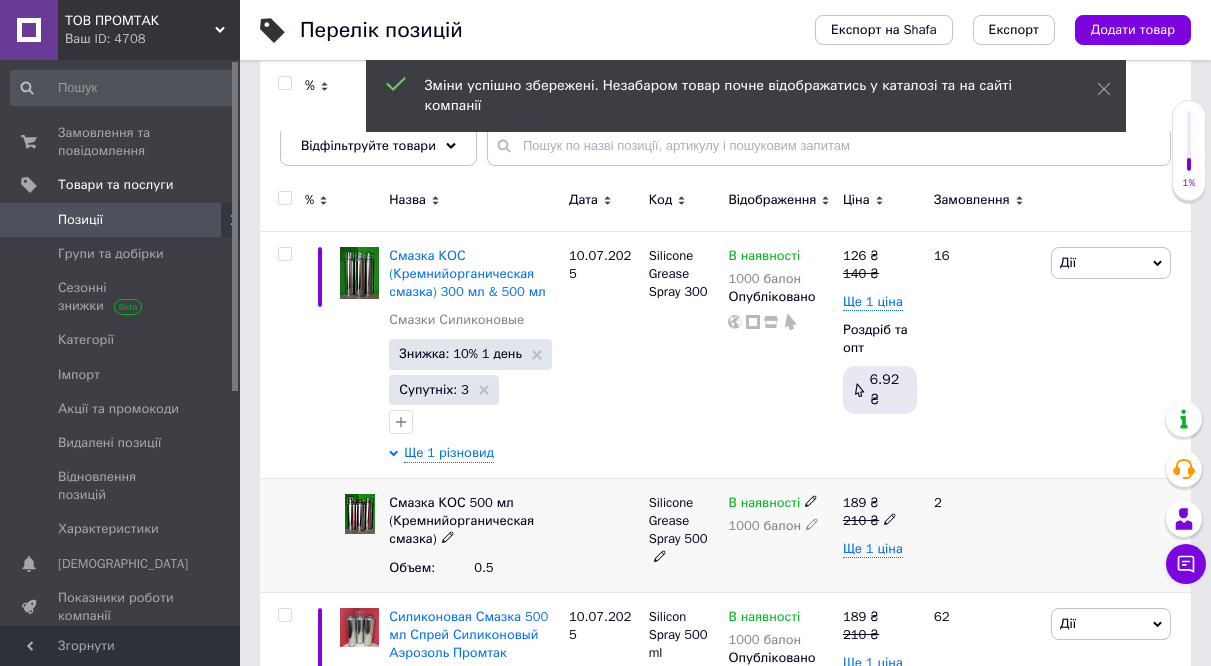 click 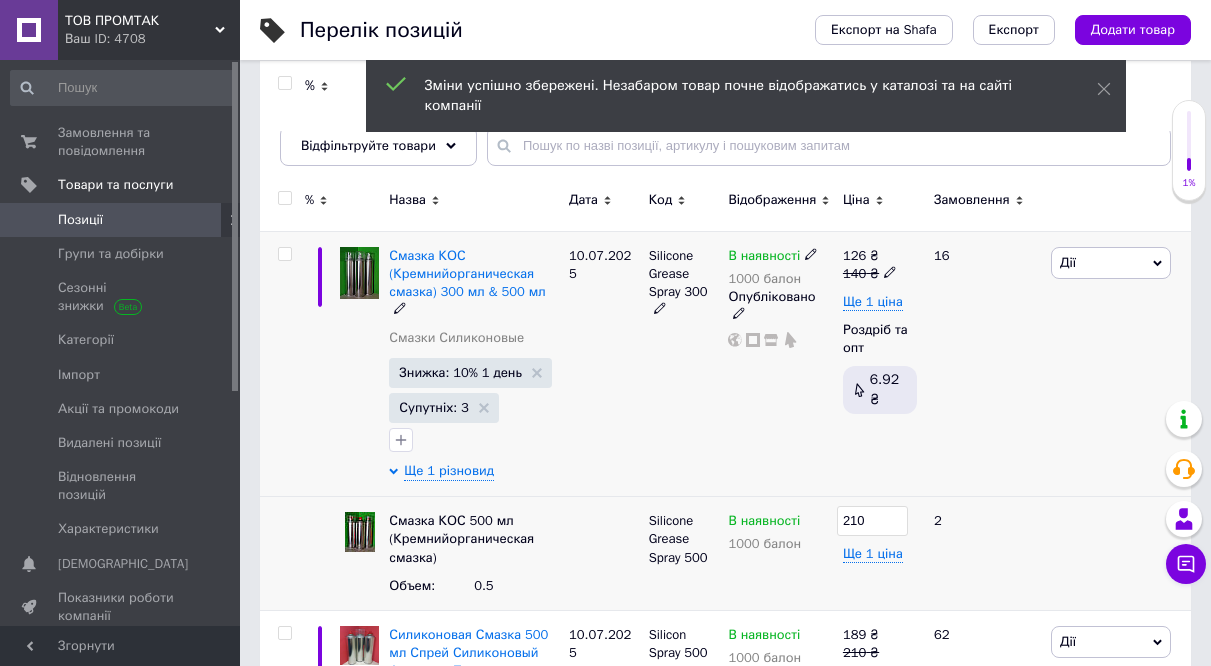 click on "В наявності 1000 балон Опубліковано" at bounding box center [780, 364] 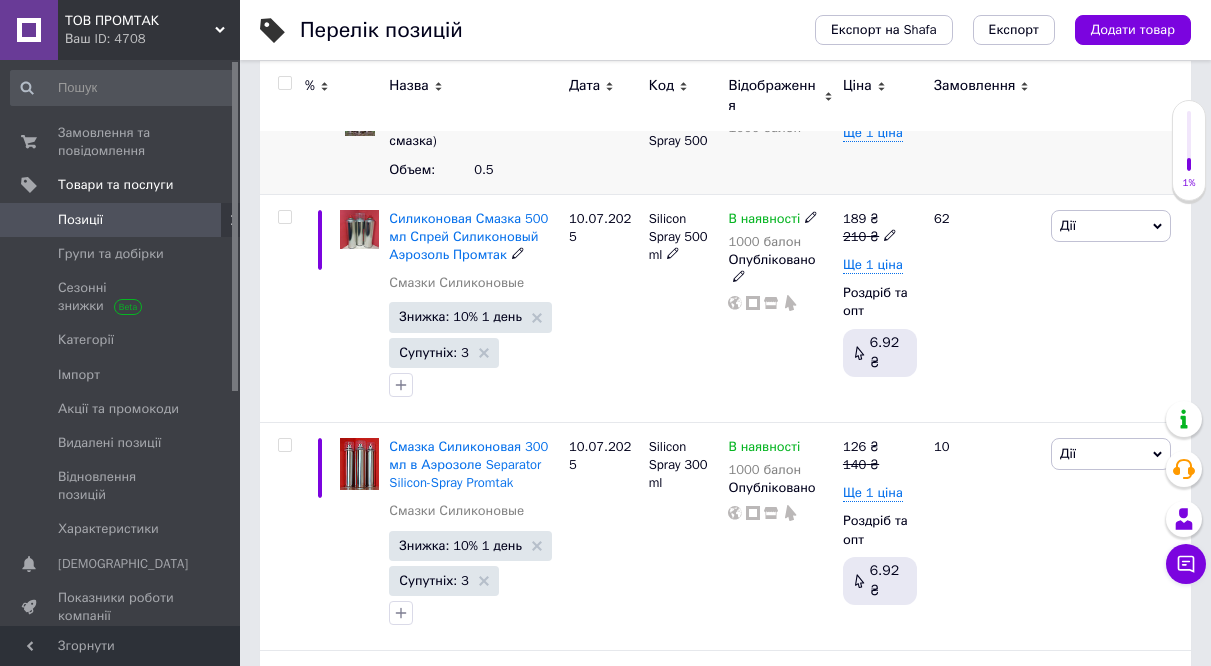 scroll, scrollTop: 600, scrollLeft: 0, axis: vertical 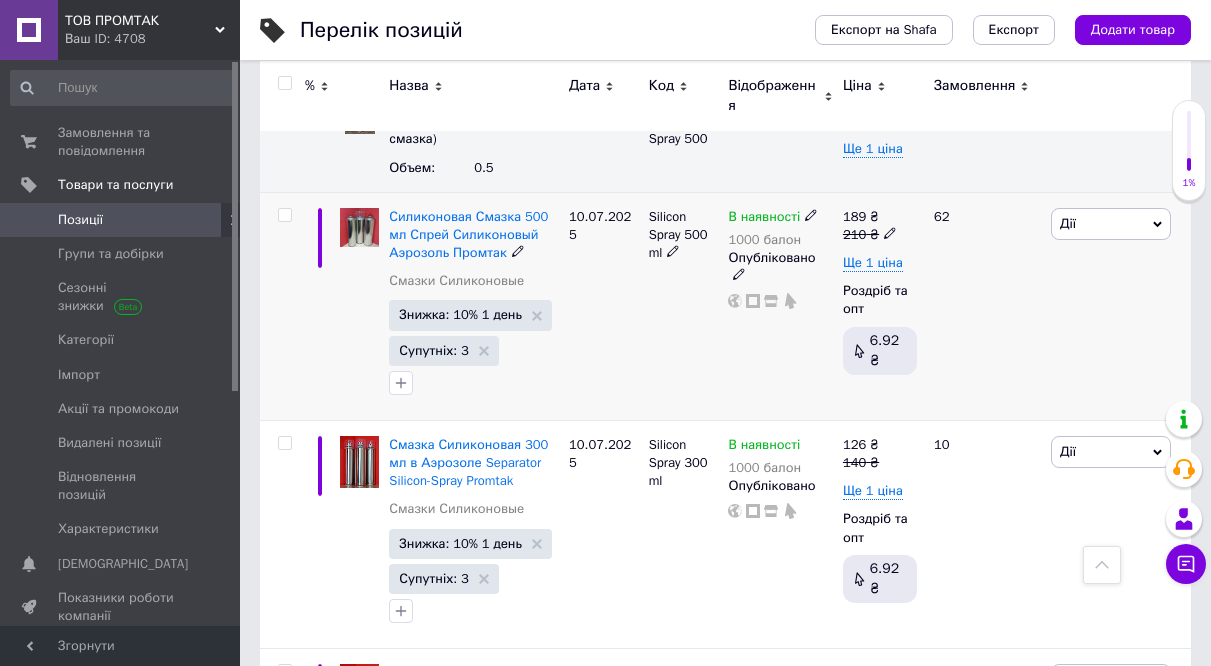 click 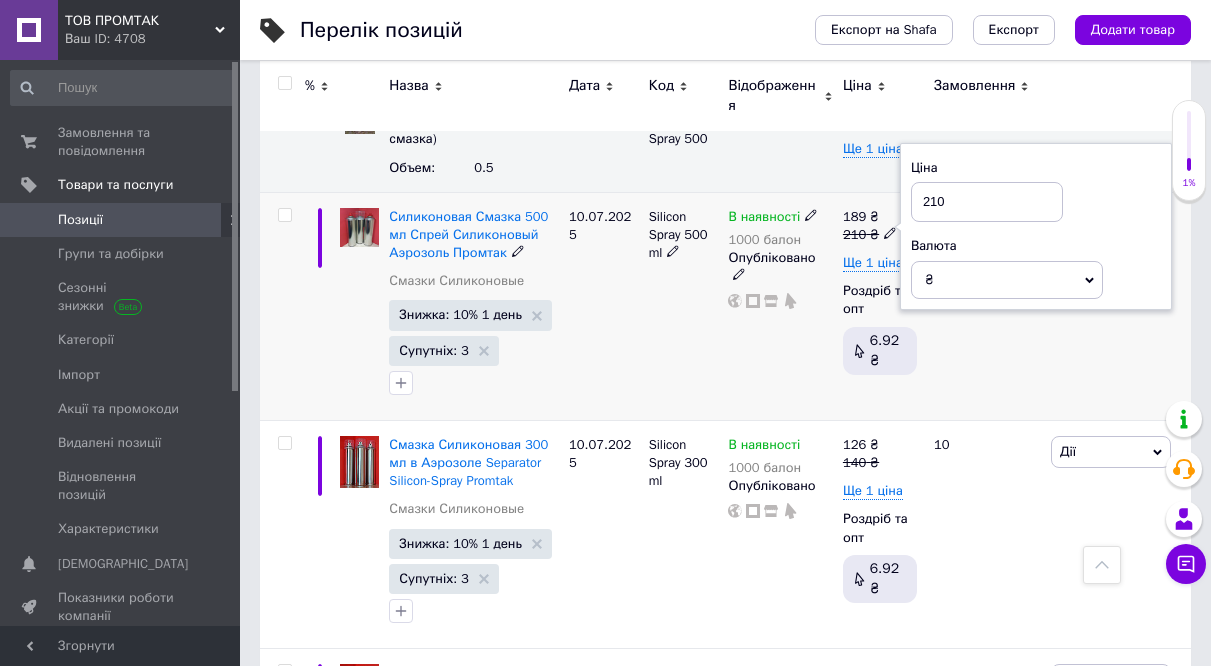 click on "В наявності 1000 балон Опубліковано" at bounding box center (780, 306) 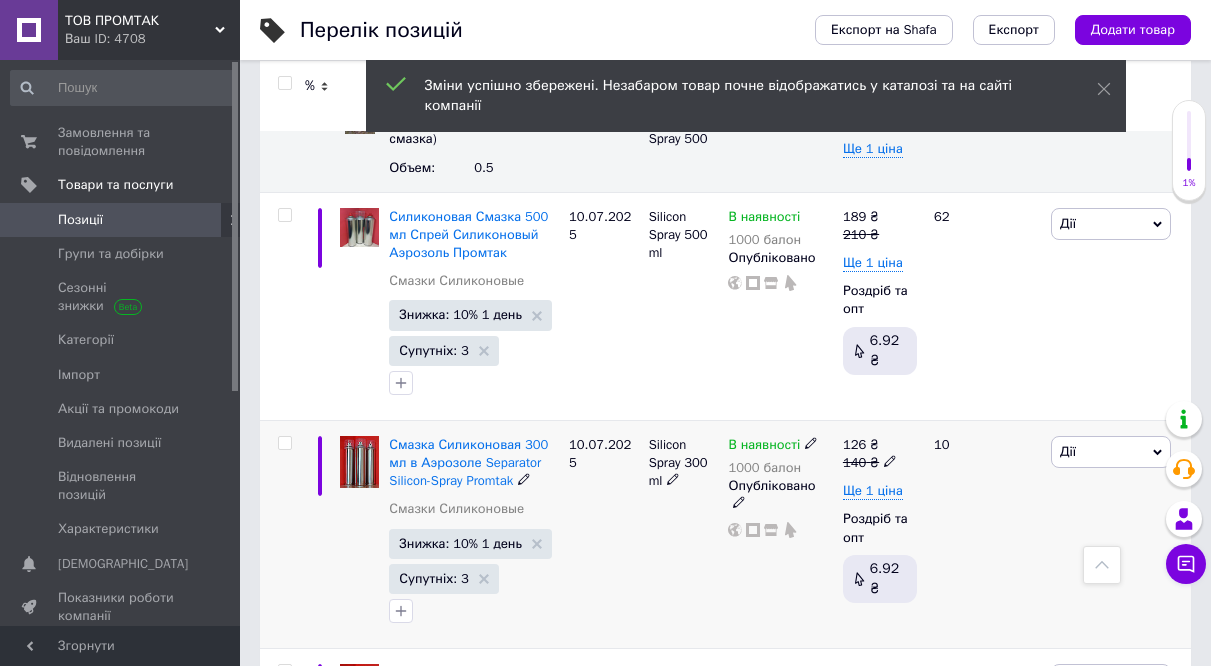 click 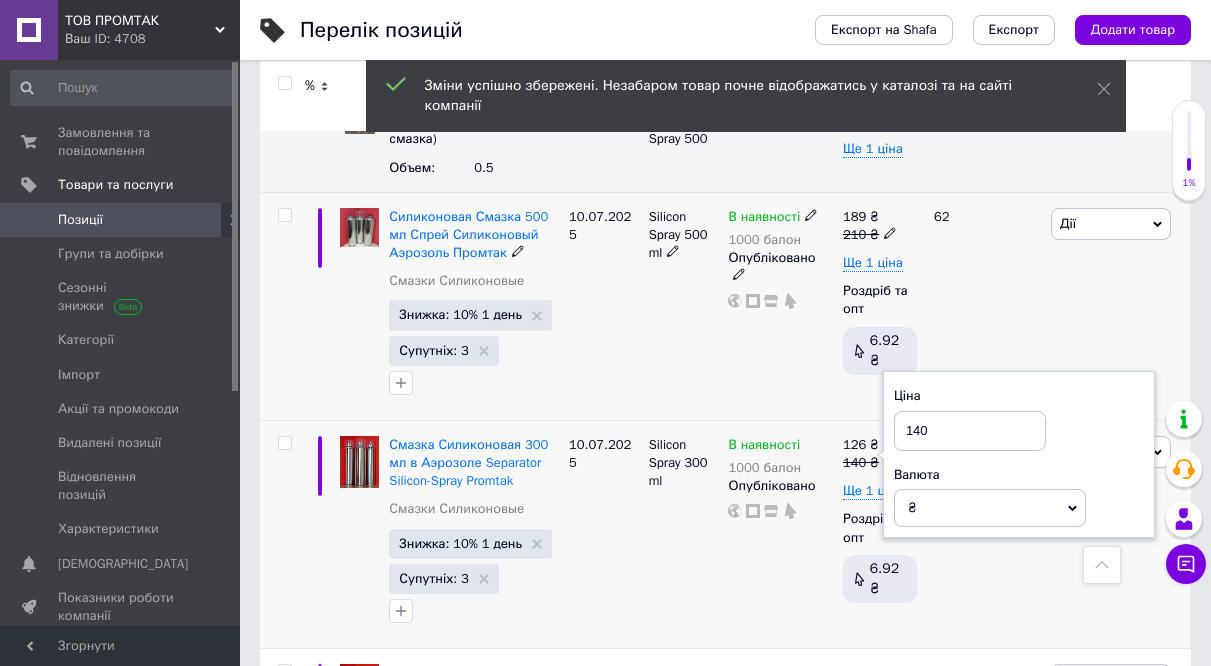 click on "В наявності 1000 балон Опубліковано" at bounding box center [780, 306] 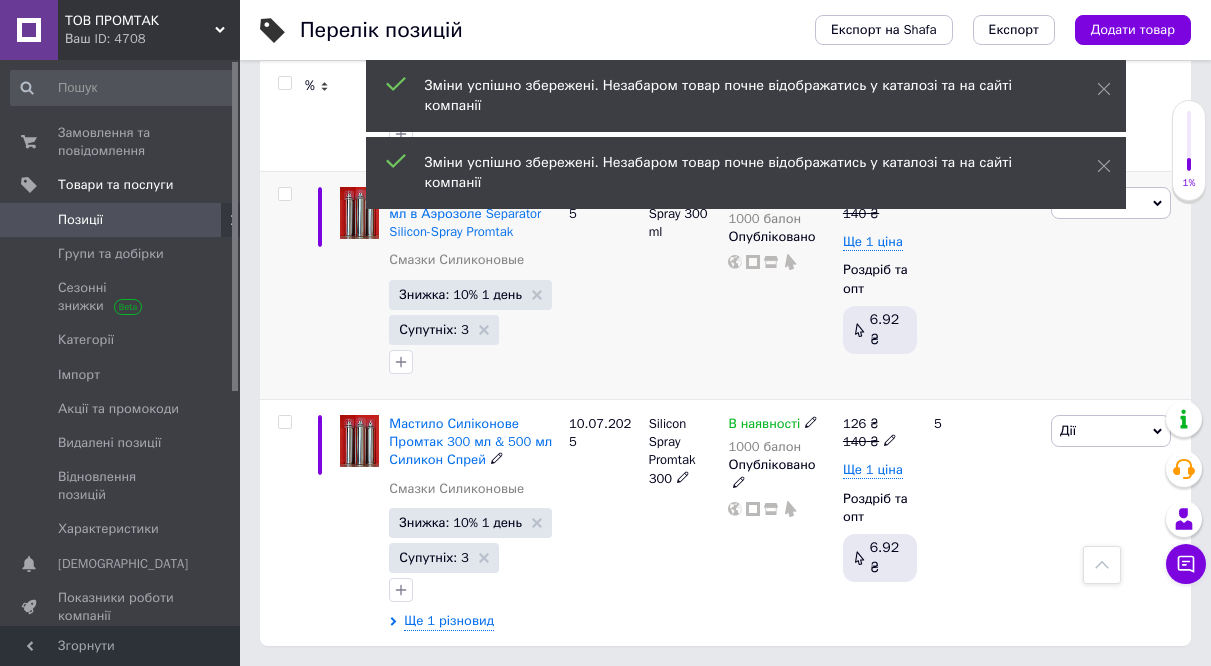 scroll, scrollTop: 861, scrollLeft: 0, axis: vertical 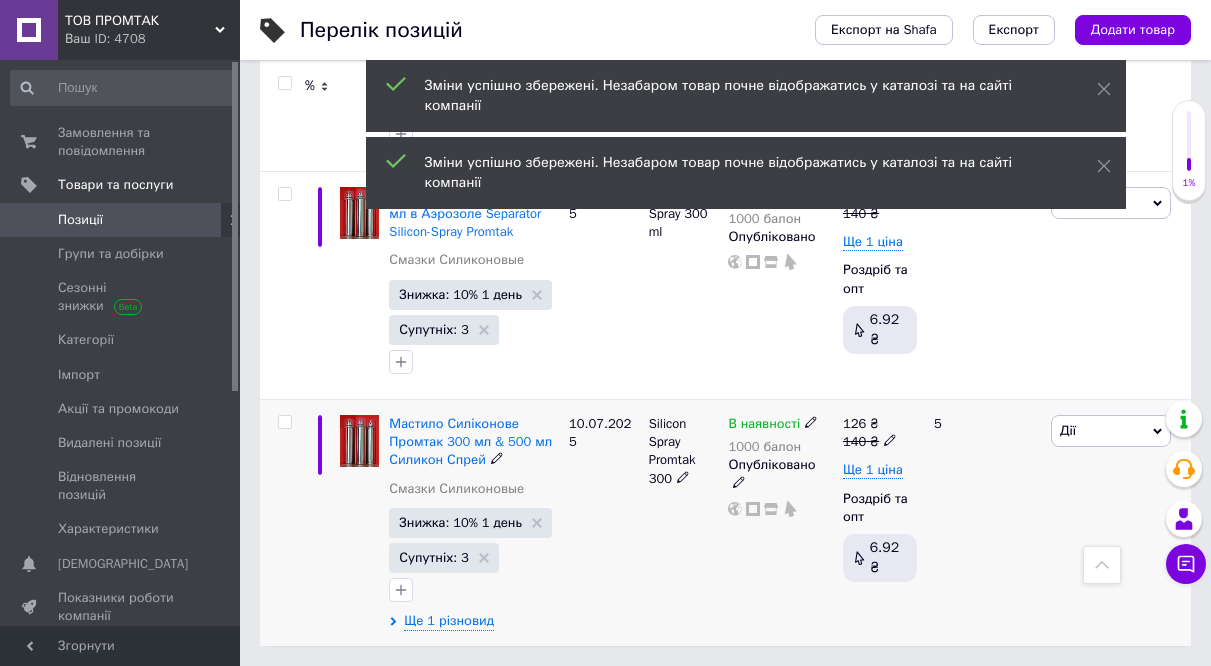 click 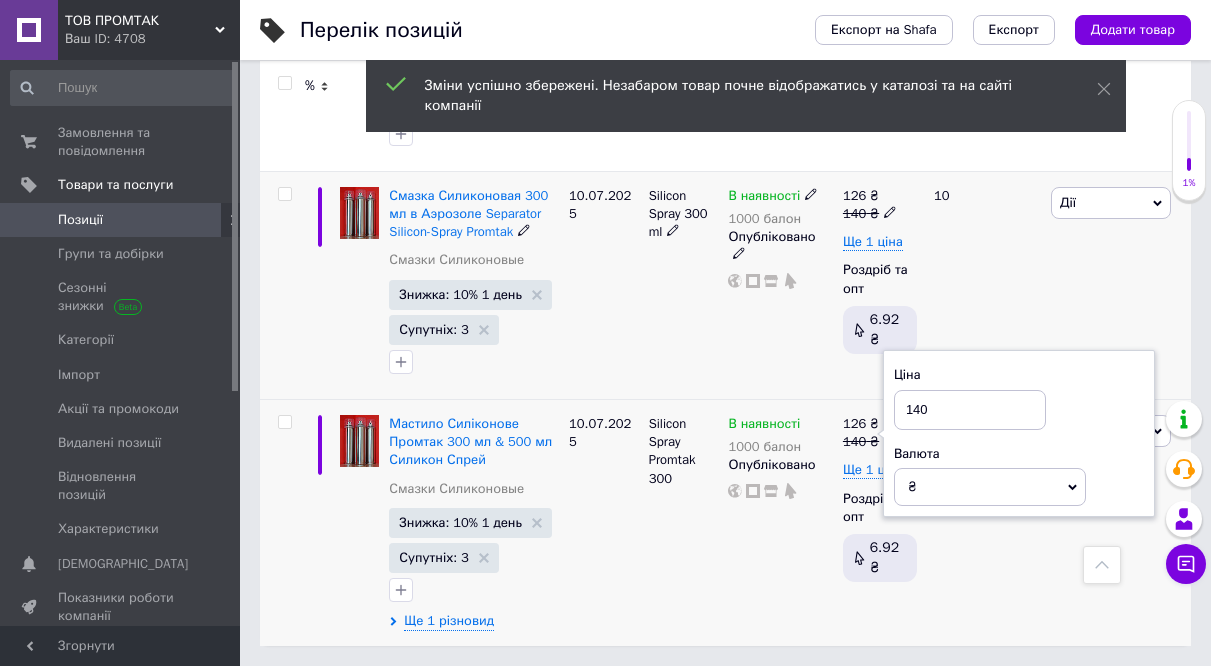 click on "В наявності 1000 балон Опубліковано" at bounding box center [780, 285] 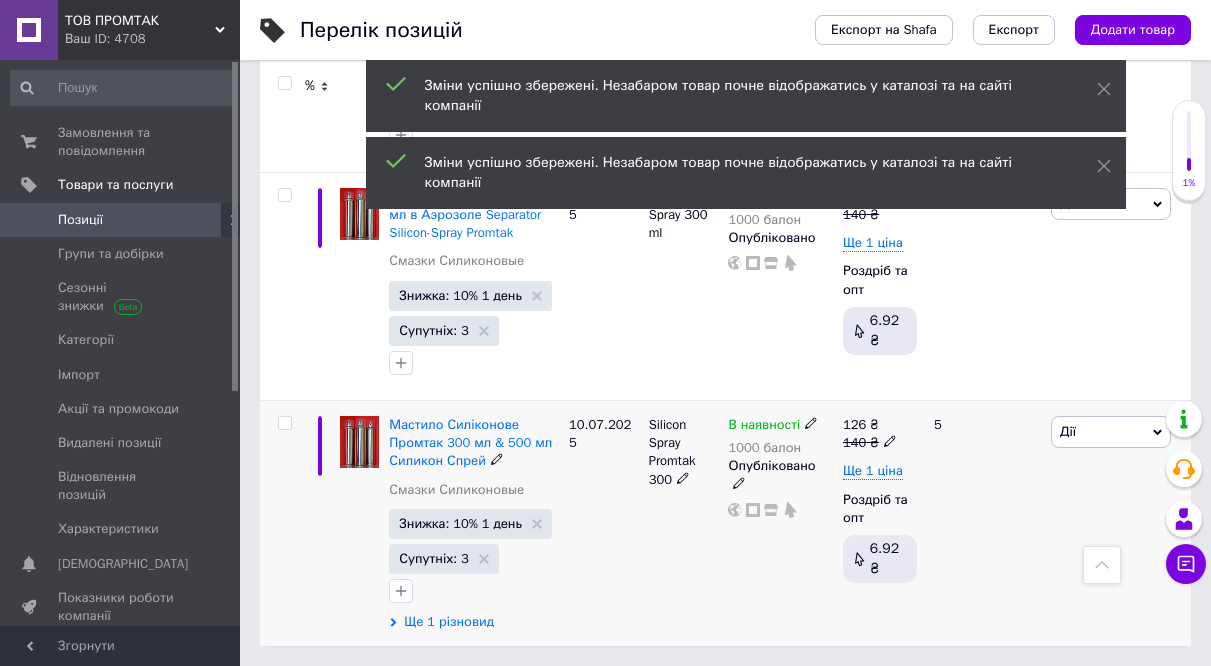 click on "Ще 1 різновид" at bounding box center (449, 622) 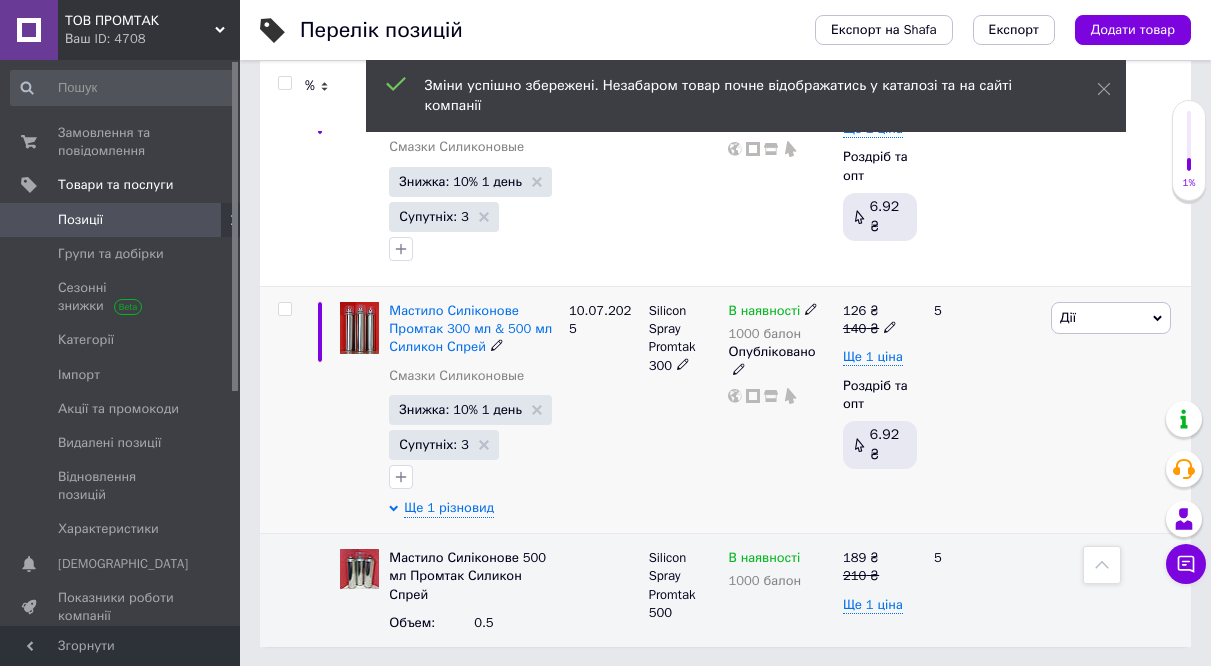 scroll, scrollTop: 965, scrollLeft: 0, axis: vertical 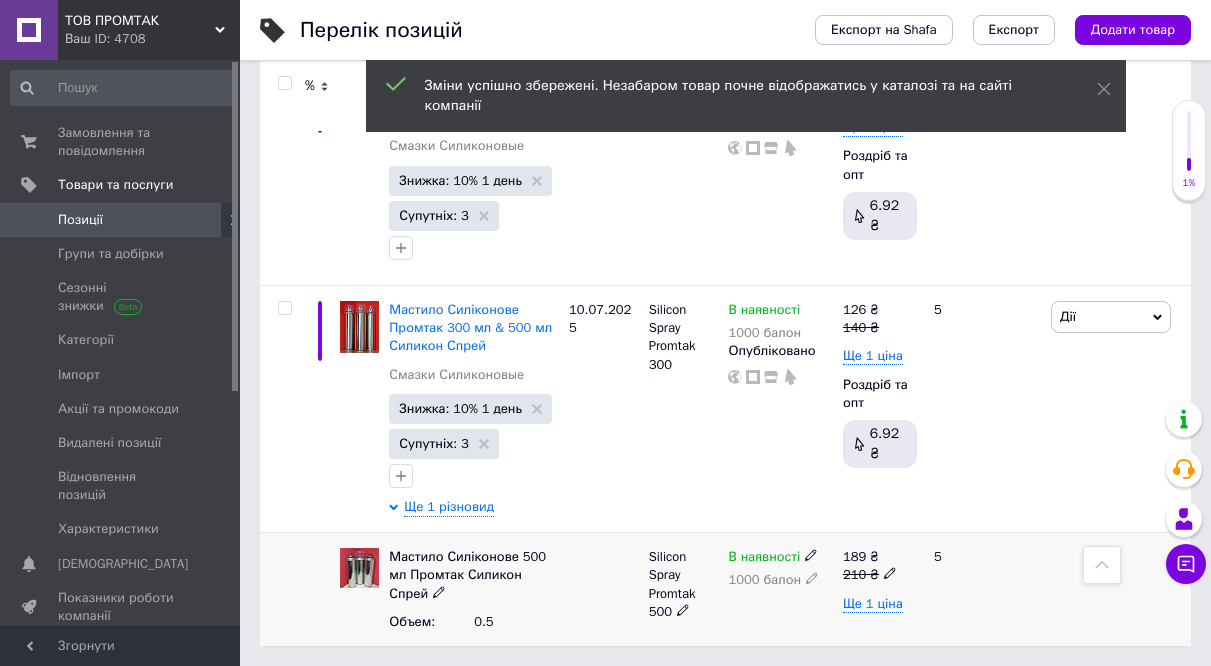 click 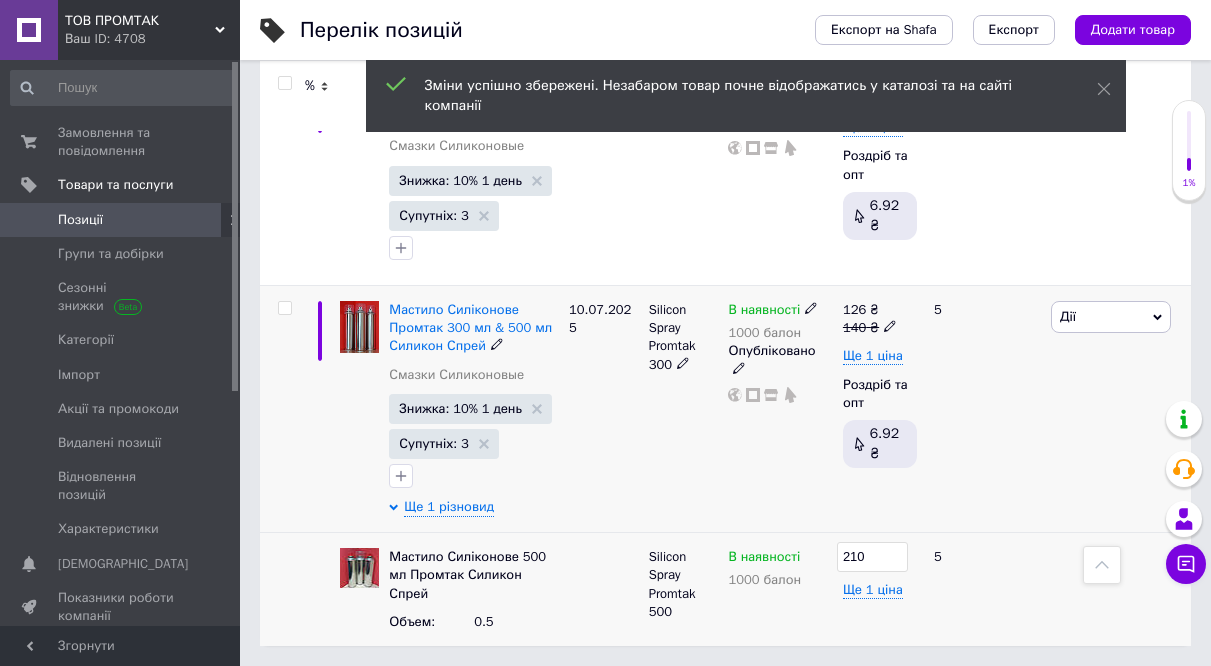 click on "В наявності 1000 балон Опубліковано" at bounding box center [780, 408] 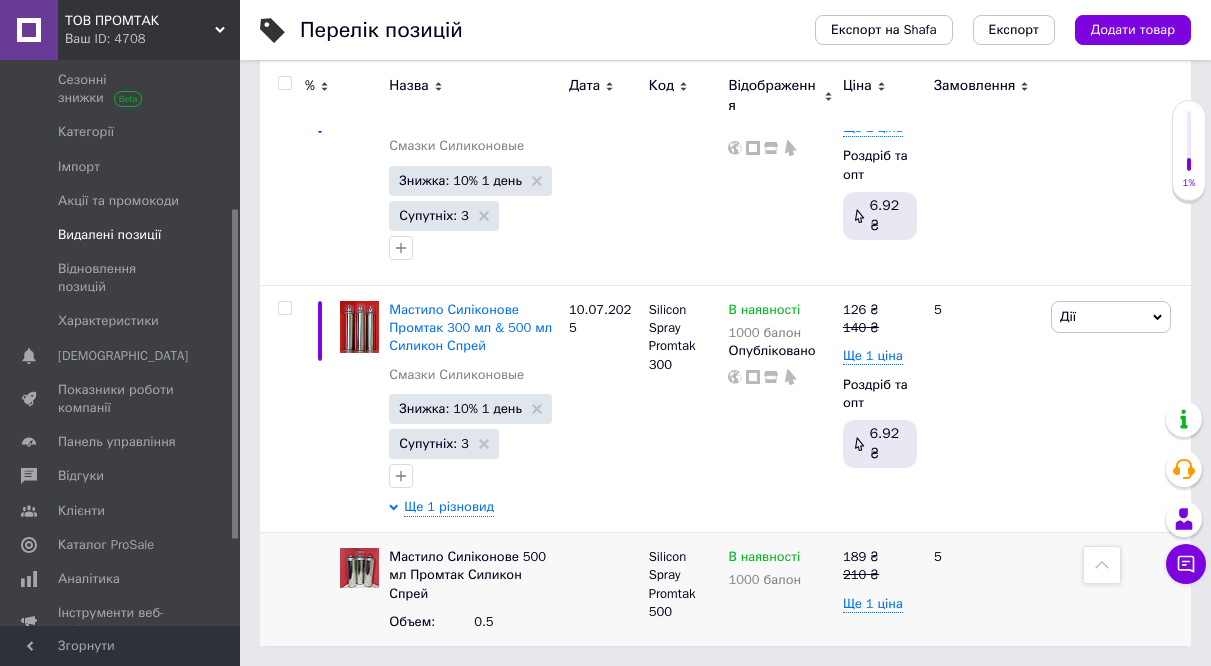 scroll, scrollTop: 300, scrollLeft: 0, axis: vertical 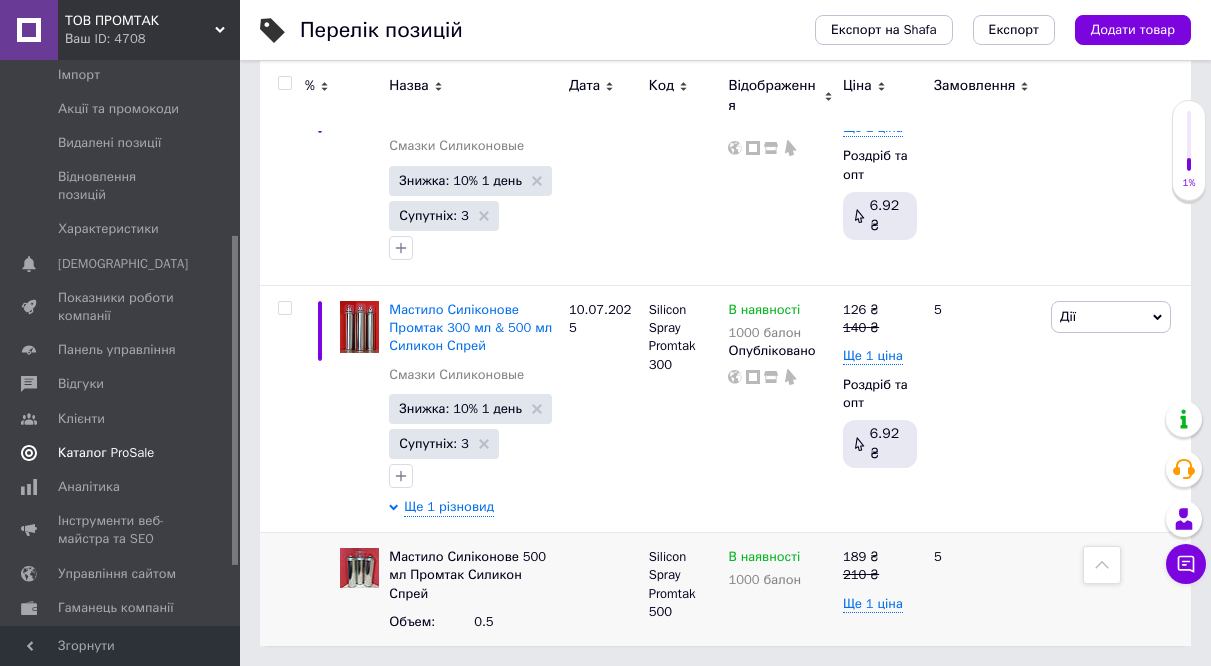click on "Каталог ProSale" at bounding box center [106, 453] 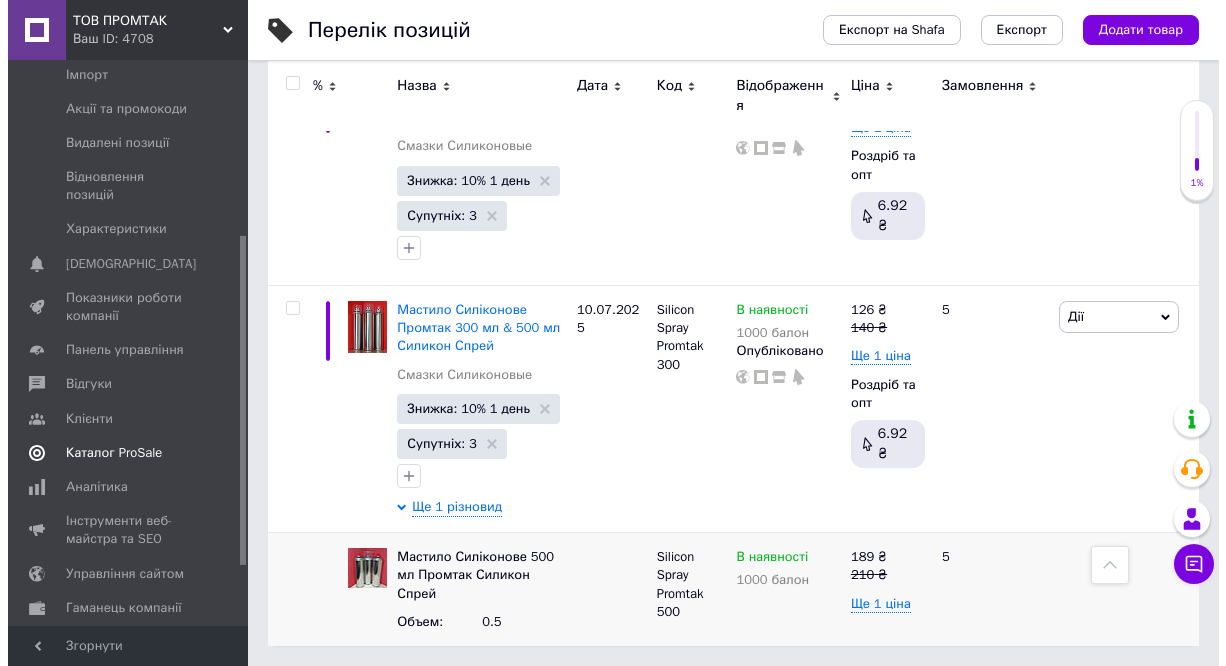 scroll, scrollTop: 0, scrollLeft: 0, axis: both 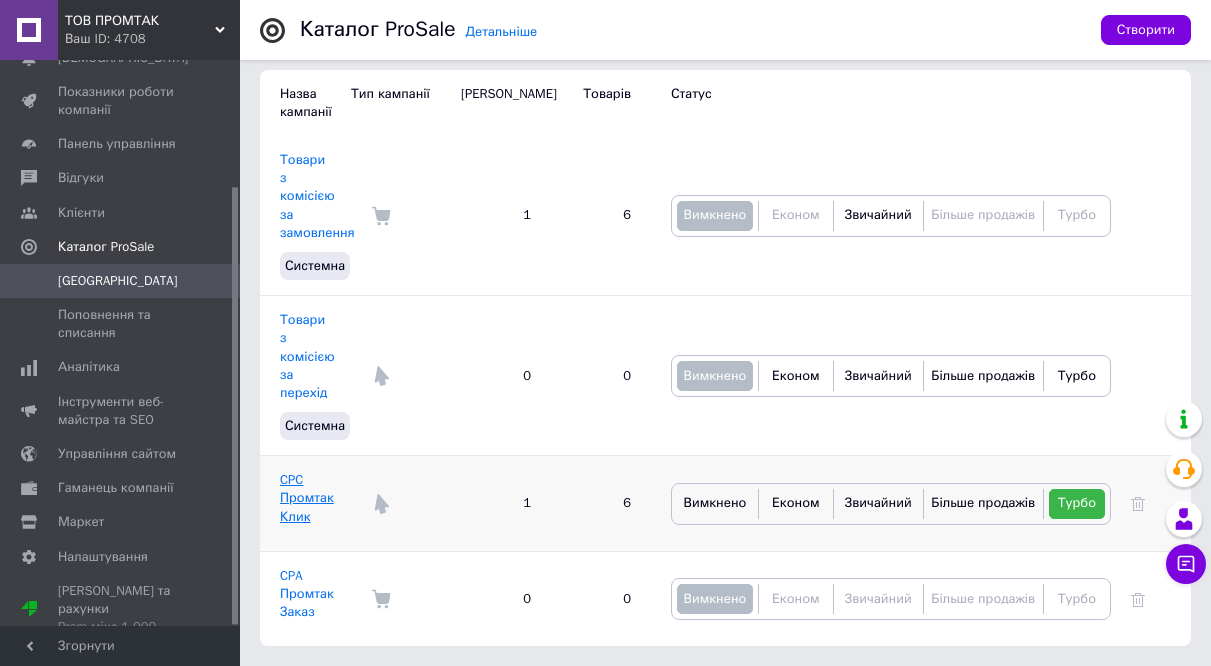 click on "CPC Промтак Клик" at bounding box center [307, 497] 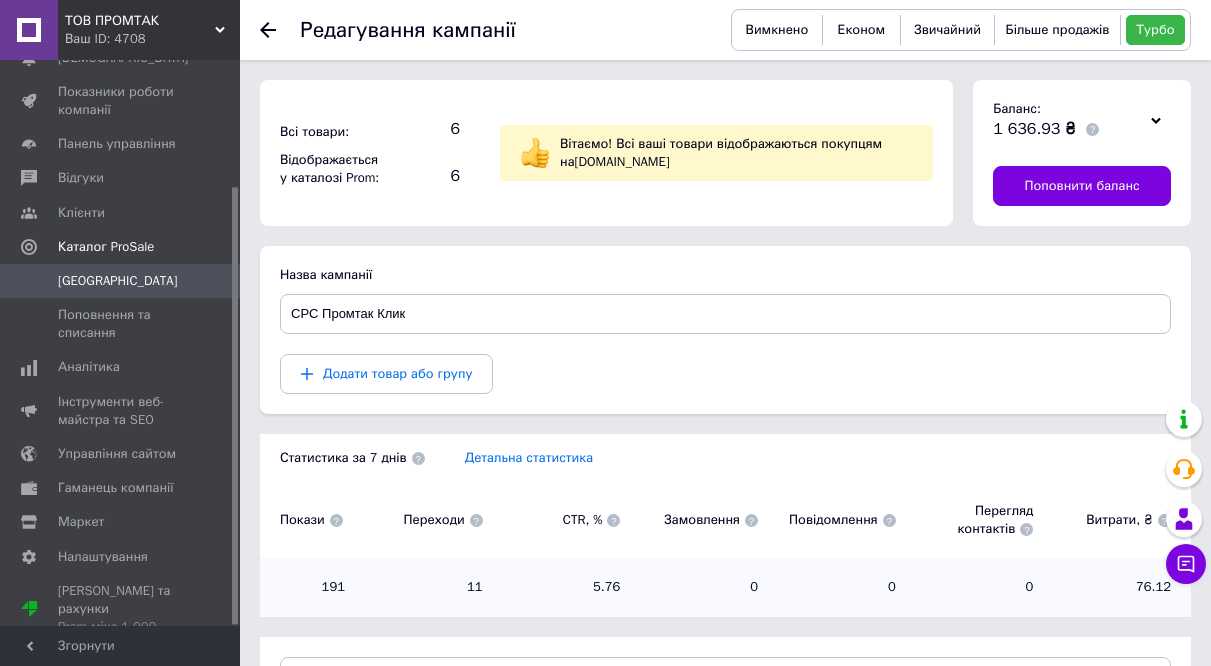 click on "Детальна статистика" at bounding box center (529, 457) 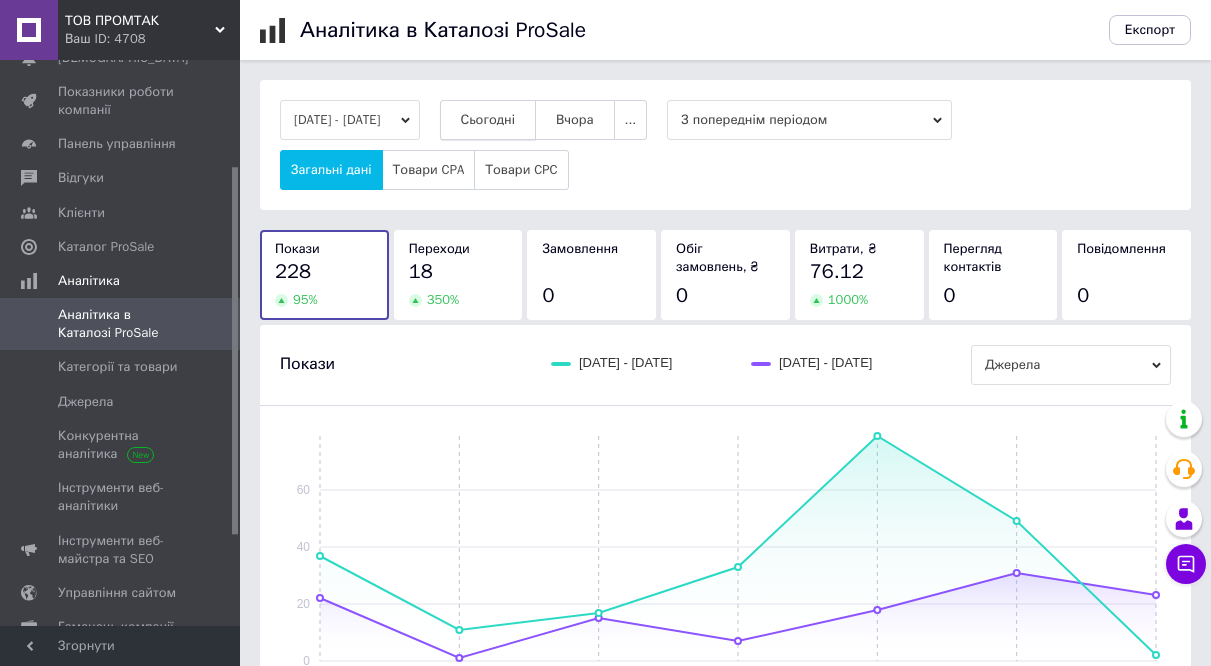 click on "Сьогодні" at bounding box center (488, 120) 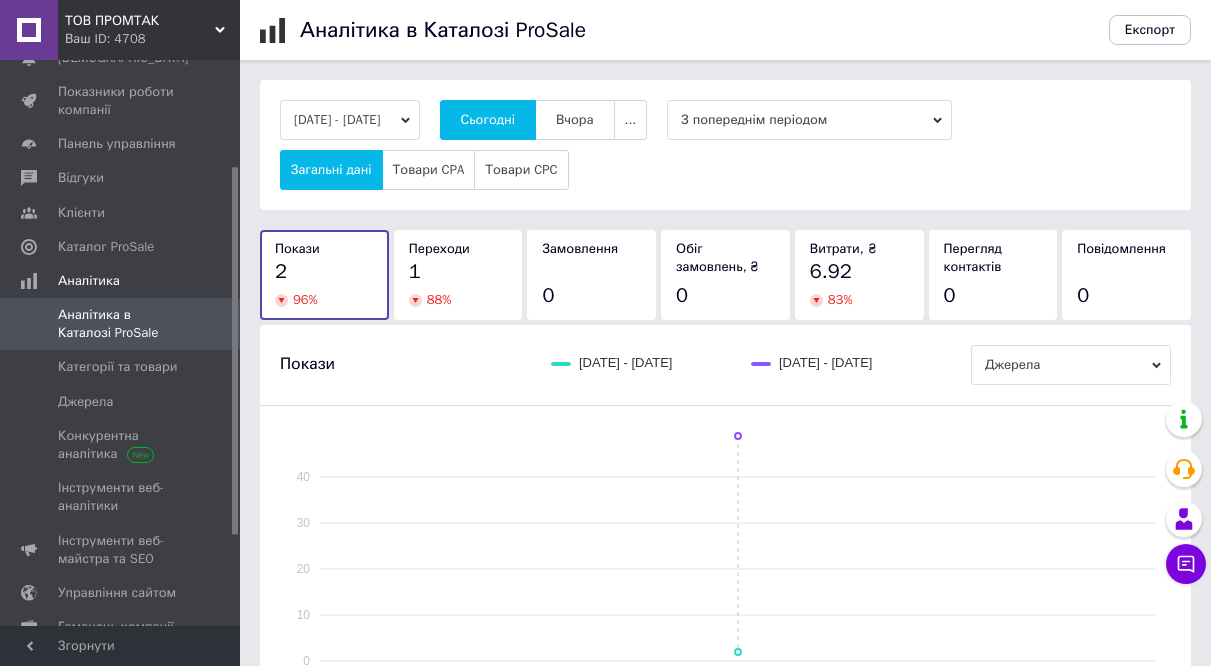 click on "ТОВ ПРОМТАК" at bounding box center [140, 21] 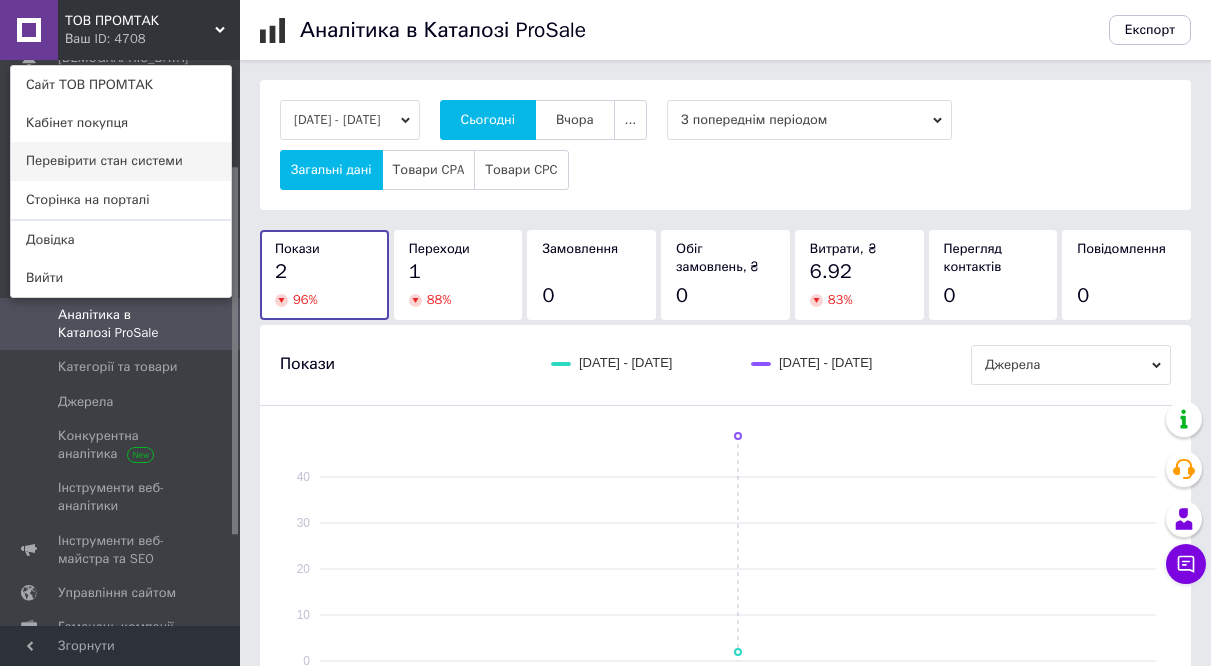 click on "Перевірити стан системи" at bounding box center [121, 161] 